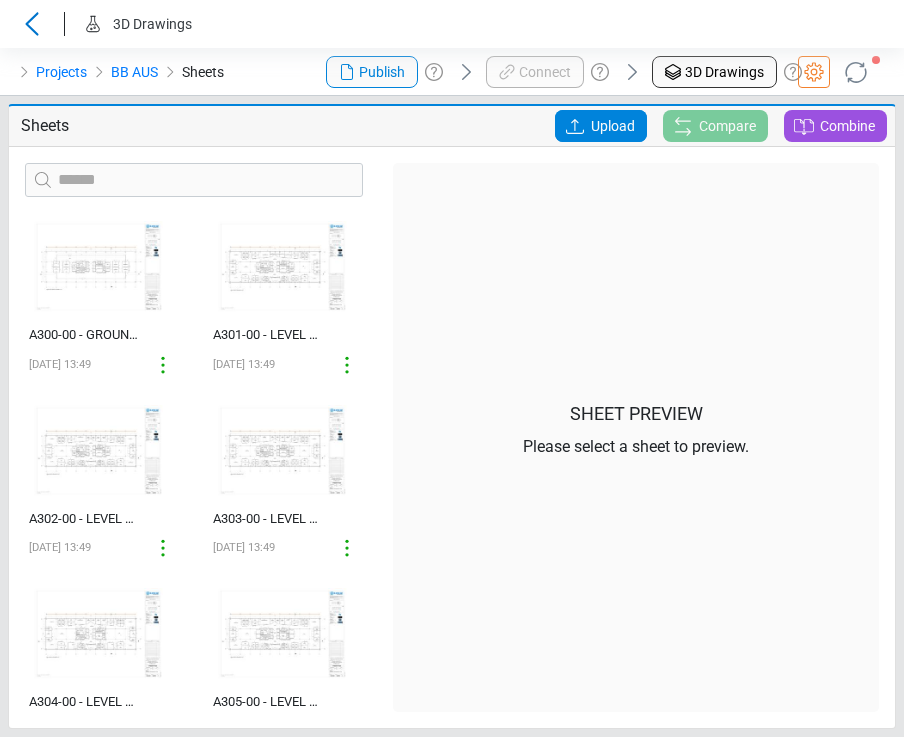 scroll, scrollTop: 0, scrollLeft: 0, axis: both 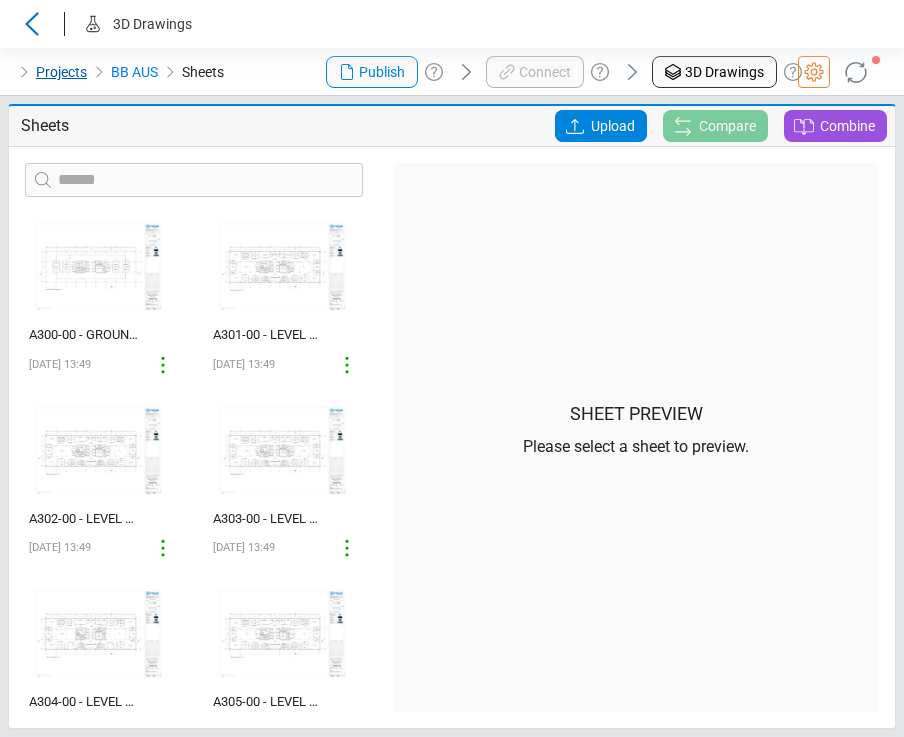 click on "Projects" at bounding box center [61, 72] 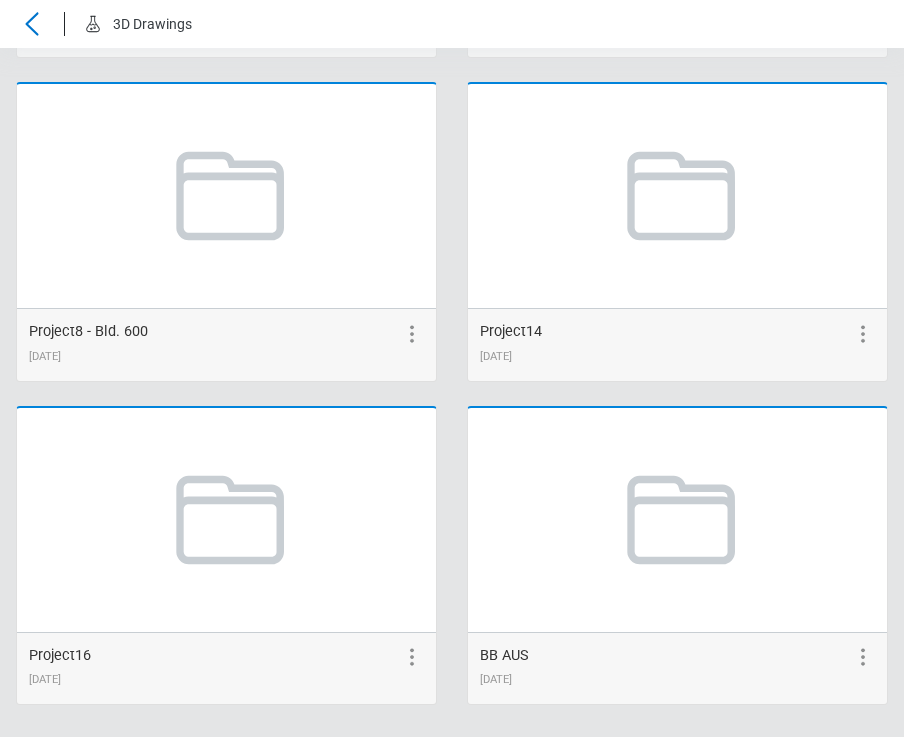 scroll, scrollTop: 1701, scrollLeft: 0, axis: vertical 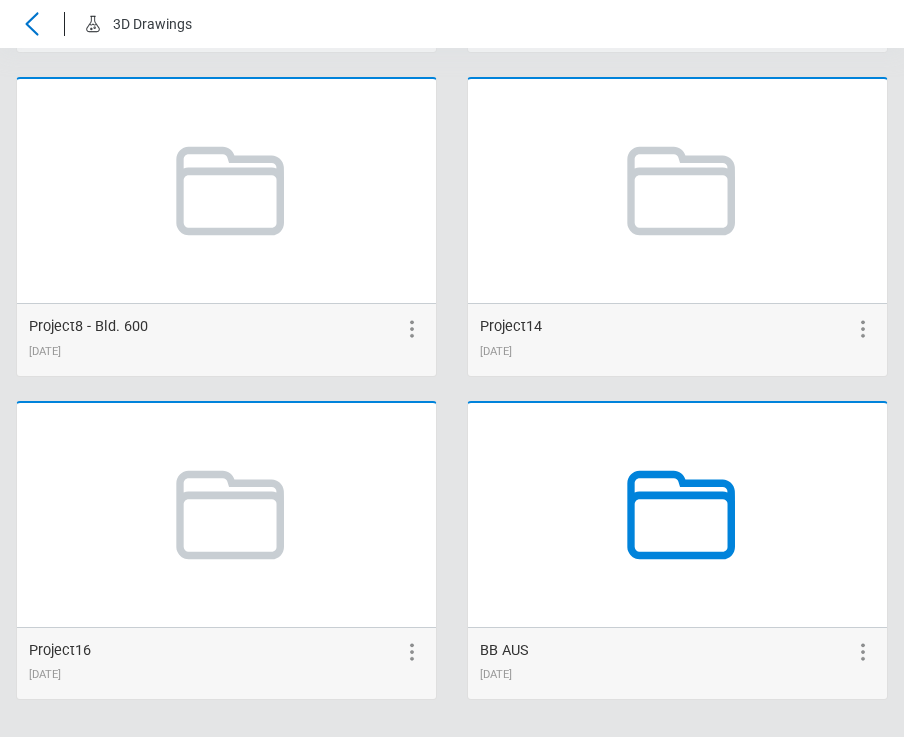 click 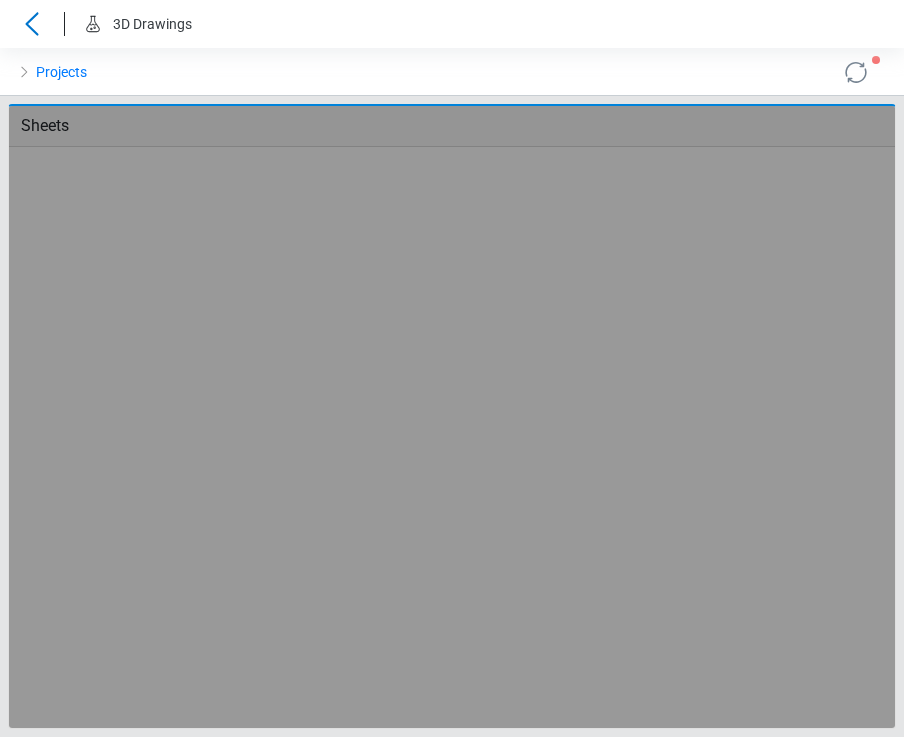 scroll, scrollTop: 0, scrollLeft: 0, axis: both 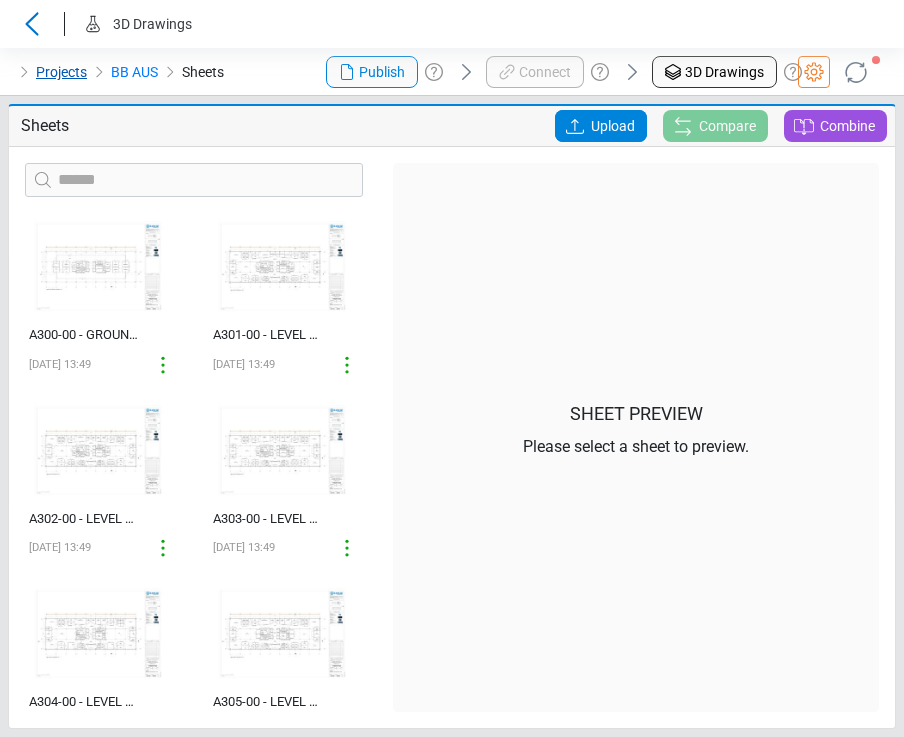 click on "Projects" at bounding box center (61, 72) 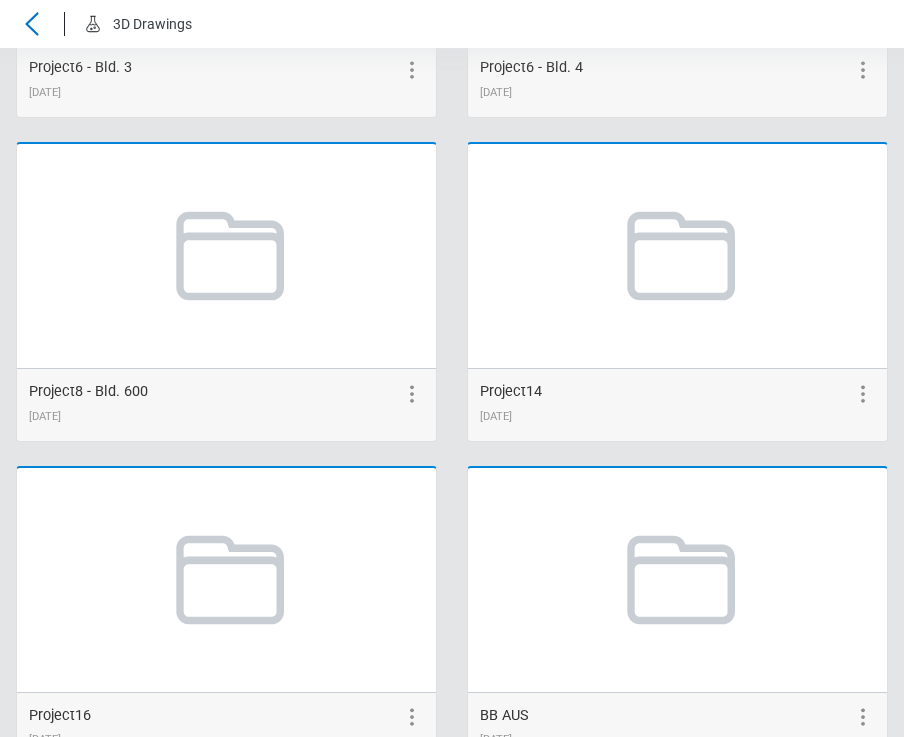scroll, scrollTop: 1701, scrollLeft: 0, axis: vertical 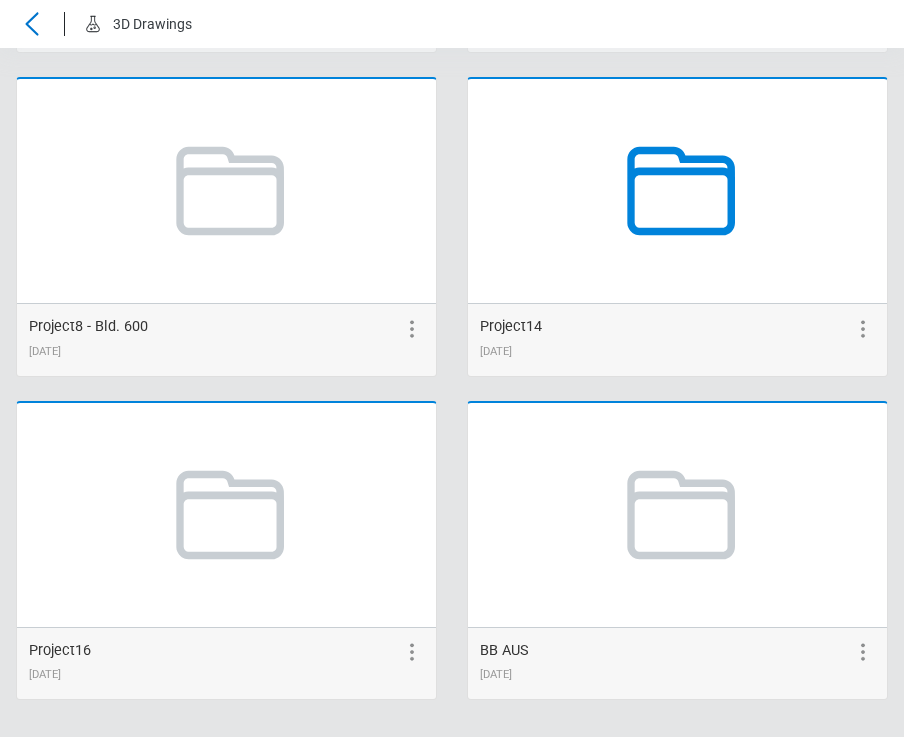 click 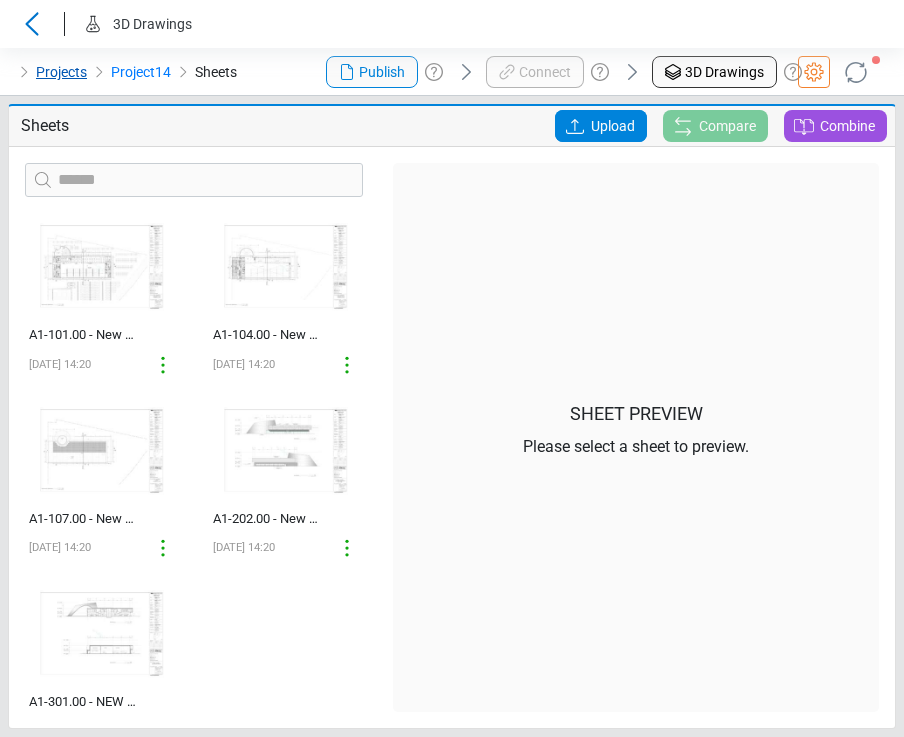click on "Projects" at bounding box center [61, 72] 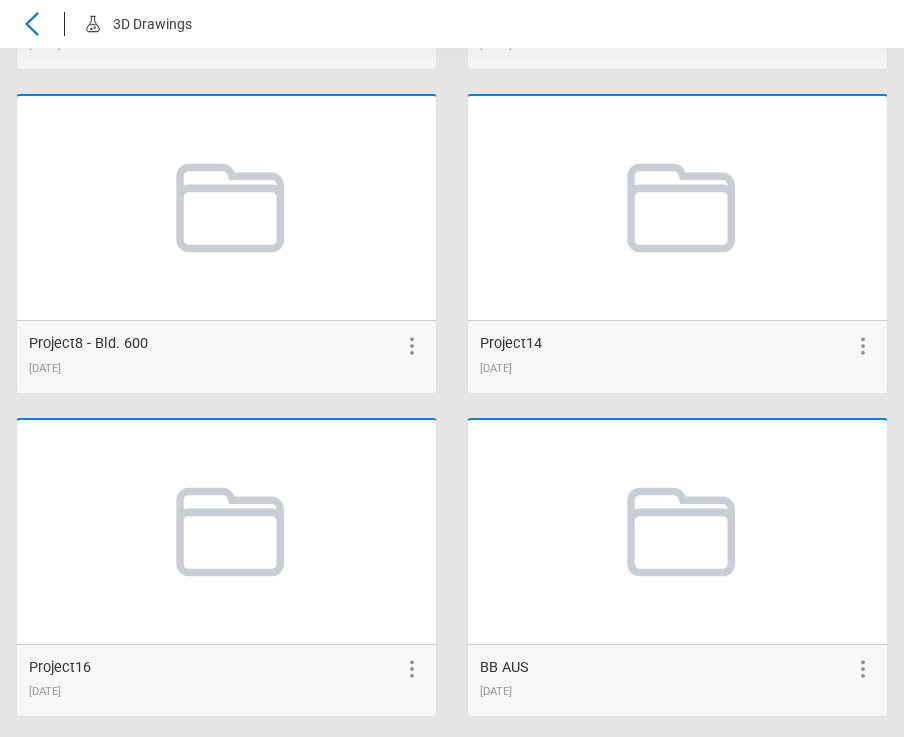 scroll, scrollTop: 1701, scrollLeft: 0, axis: vertical 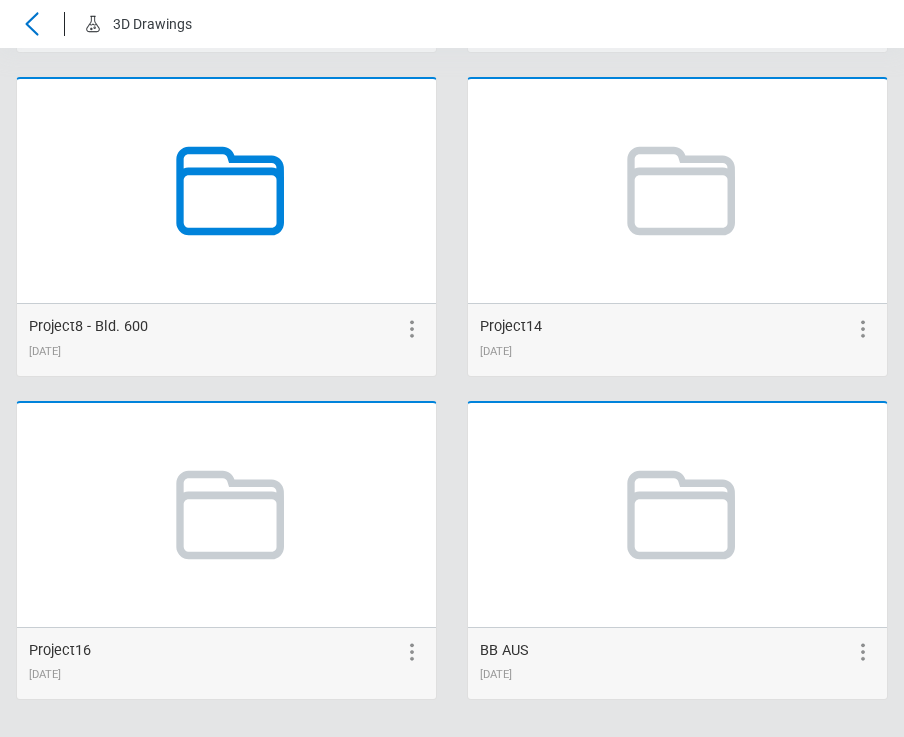 click 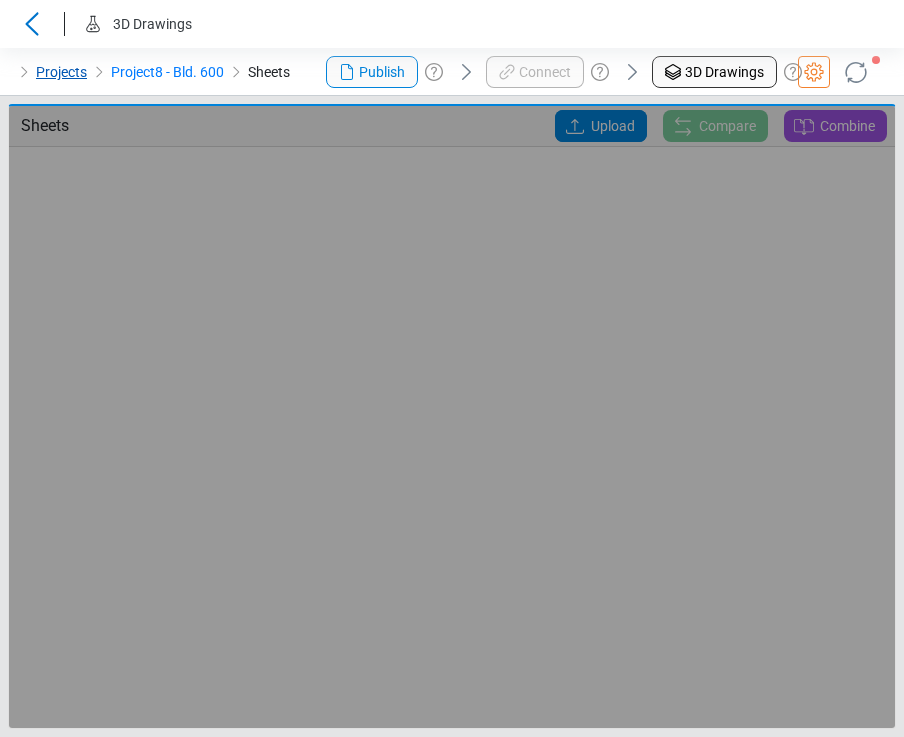 click on "Projects" at bounding box center [61, 72] 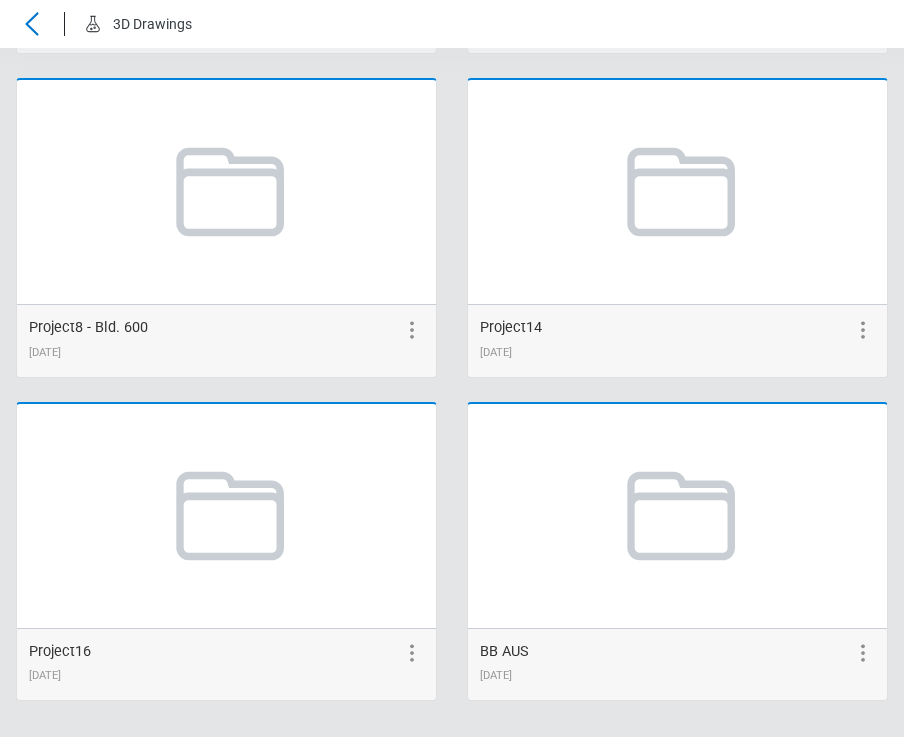 scroll, scrollTop: 1701, scrollLeft: 0, axis: vertical 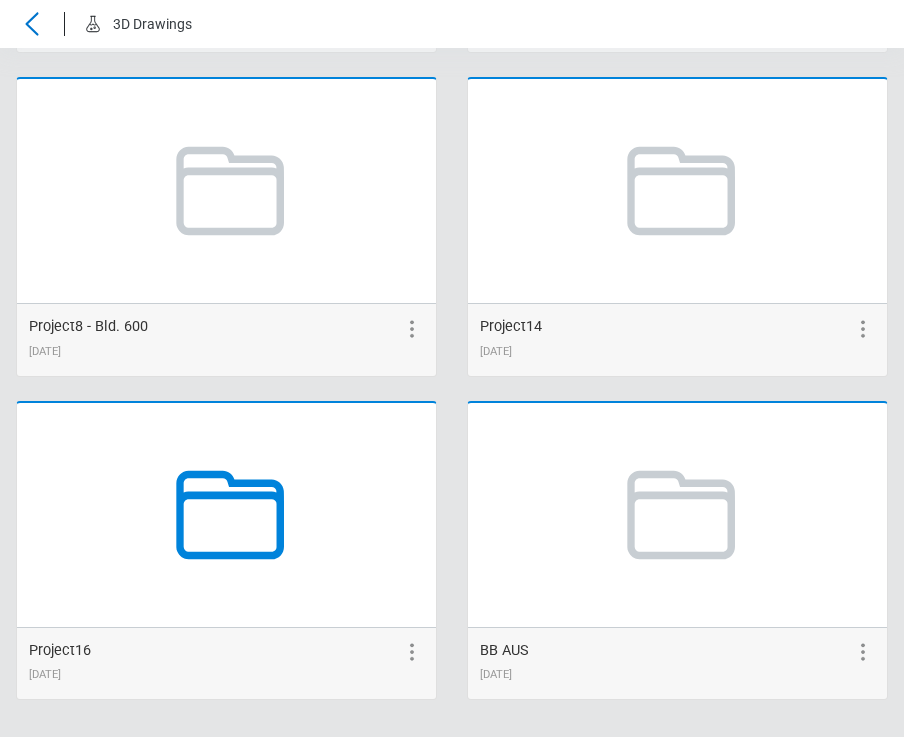 click 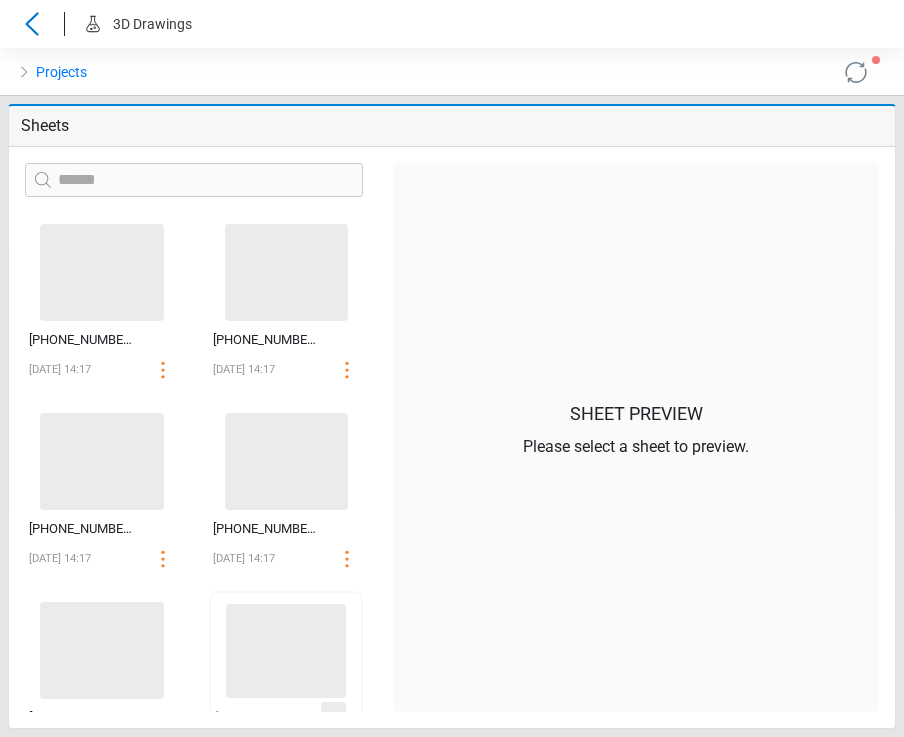 scroll, scrollTop: 0, scrollLeft: 0, axis: both 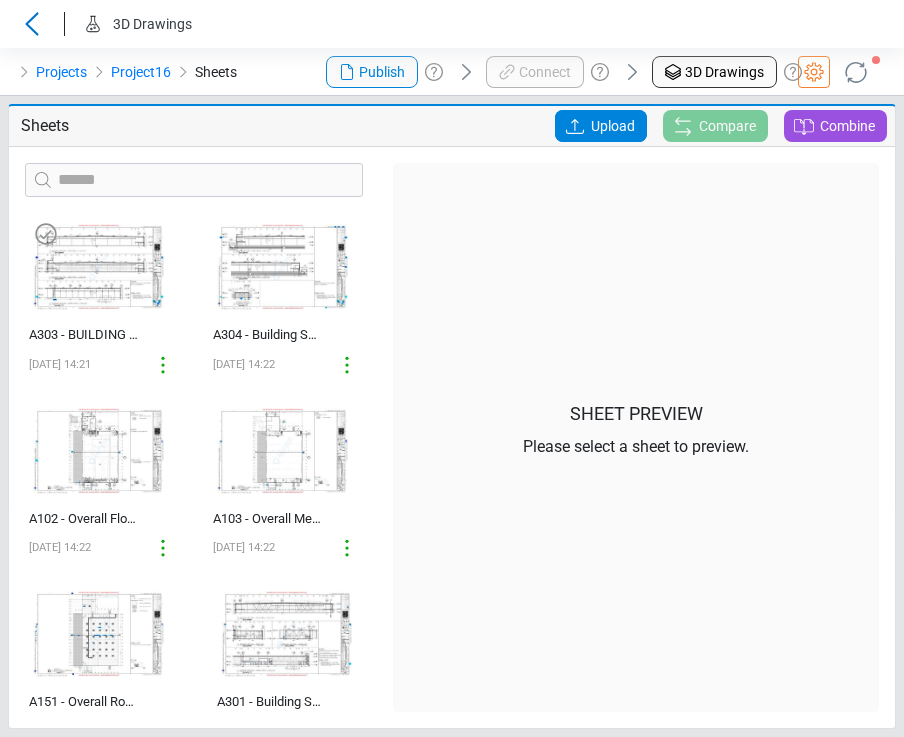 click at bounding box center [98, 266] 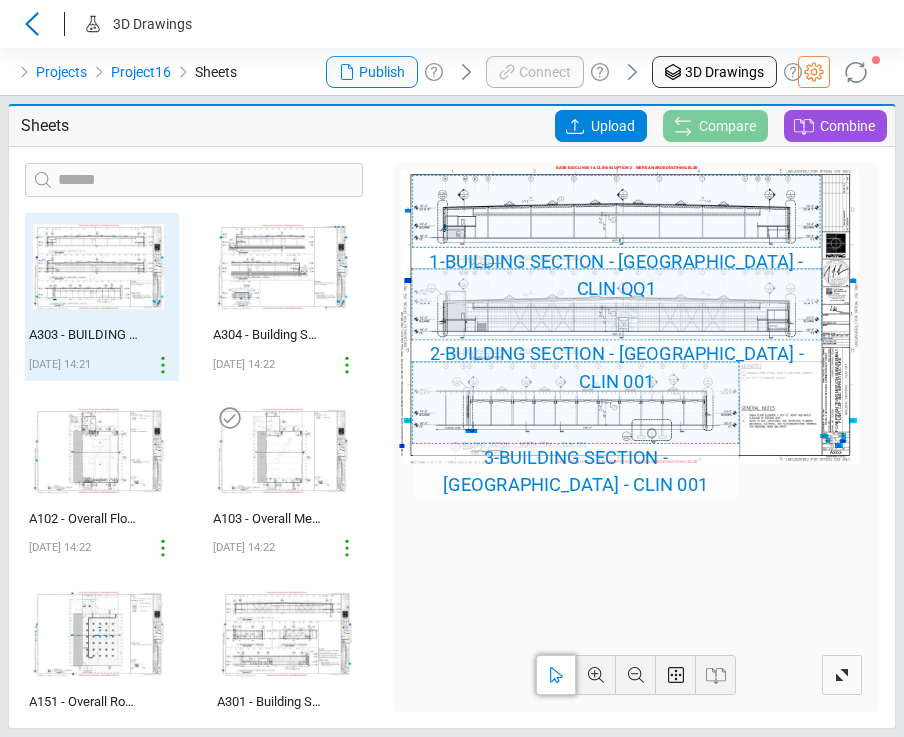 click at bounding box center [282, 450] 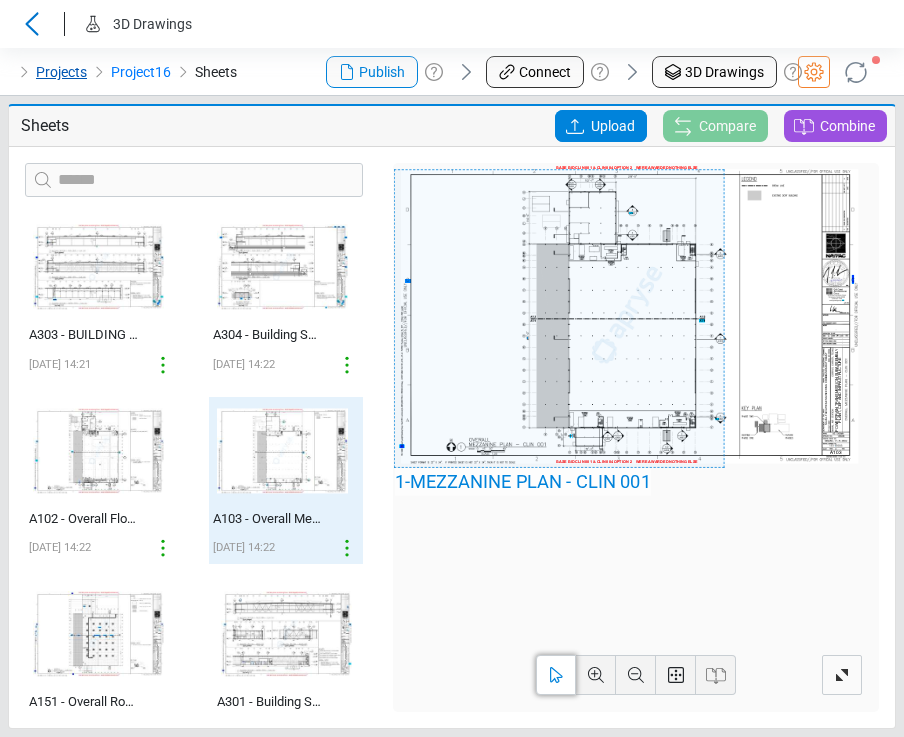 click on "Projects" at bounding box center (61, 72) 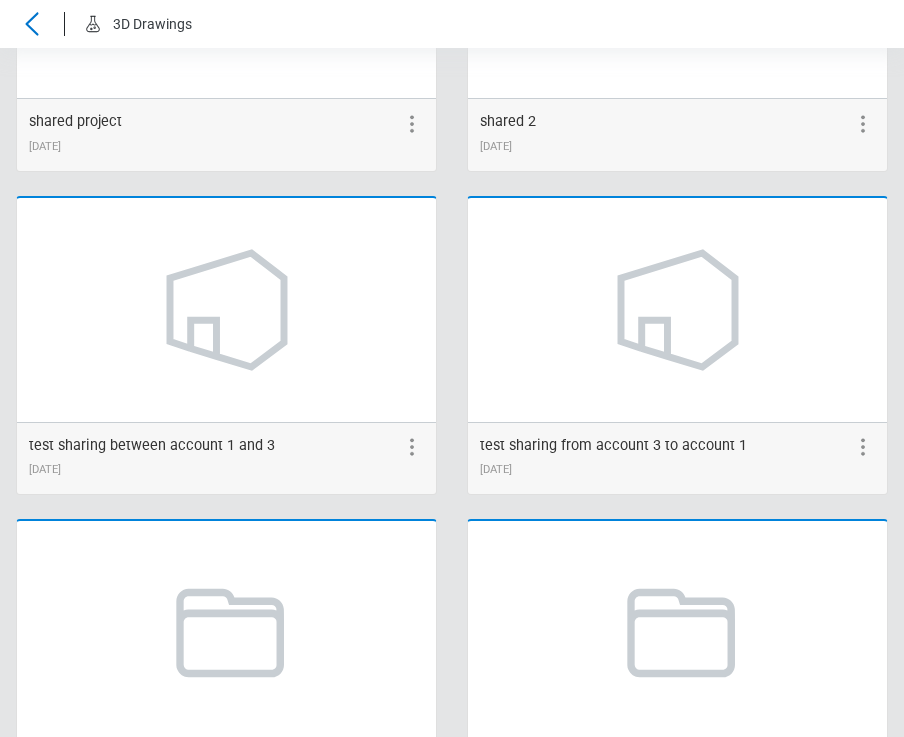scroll, scrollTop: 700, scrollLeft: 0, axis: vertical 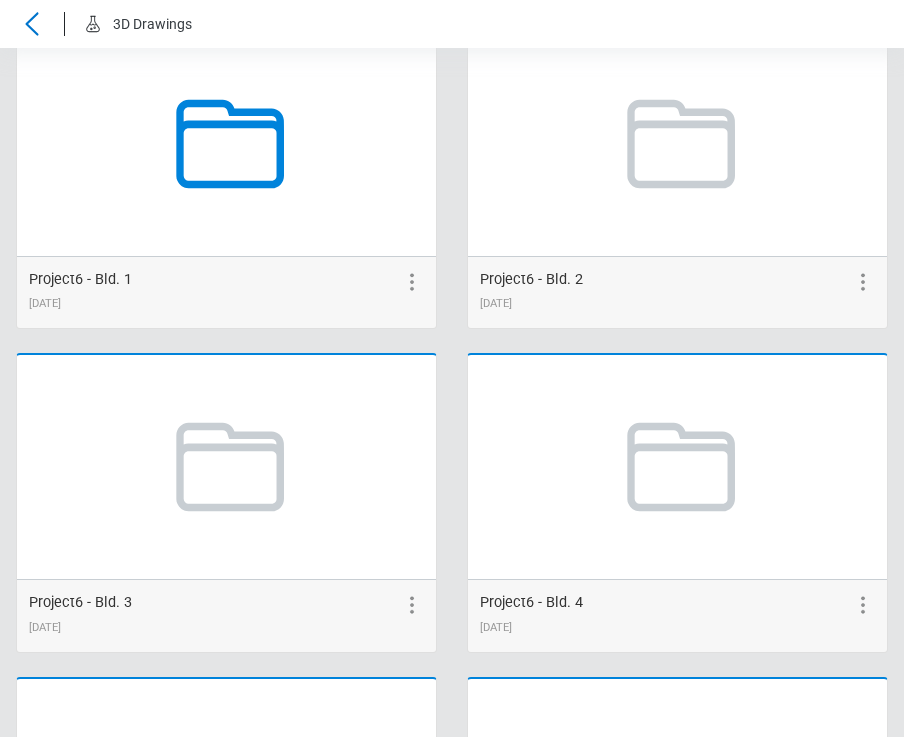 click 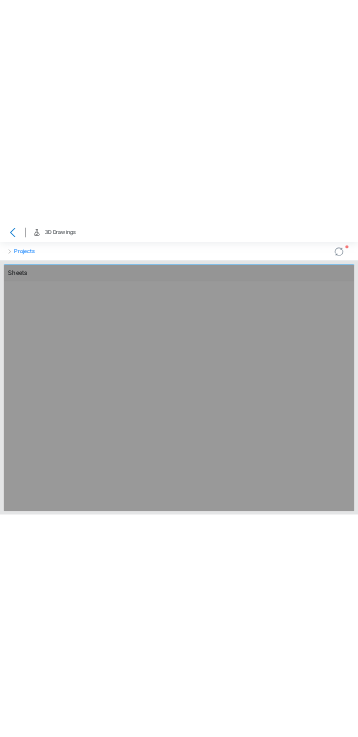 scroll, scrollTop: 0, scrollLeft: 0, axis: both 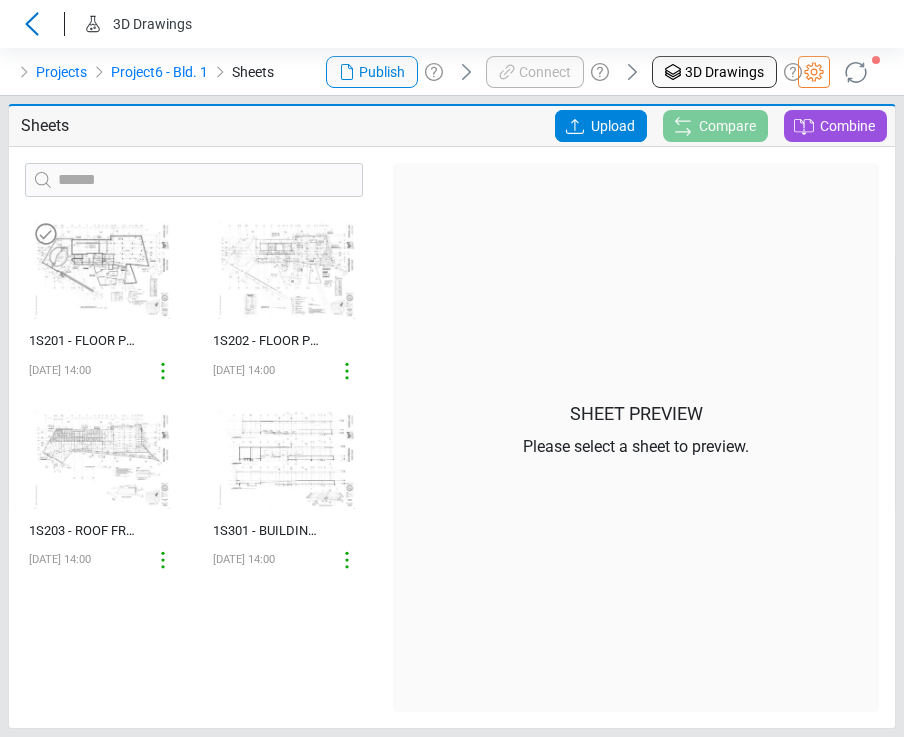 click at bounding box center (102, 270) 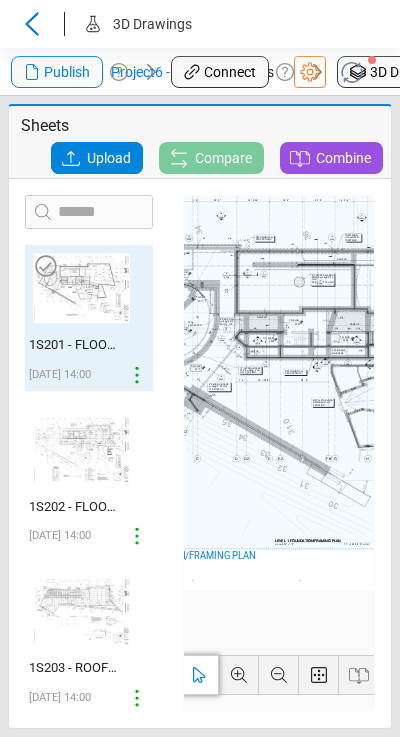 drag, startPoint x: 259, startPoint y: 312, endPoint x: 132, endPoint y: 312, distance: 127 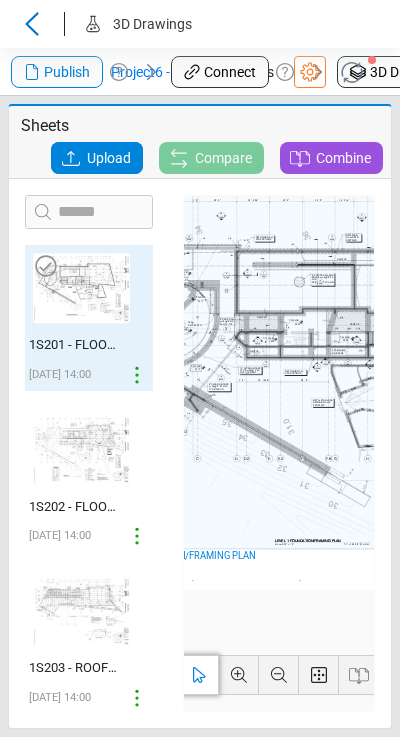 click on "‌ 1S201 - FLOOR PLAN - LOWER LEVEL FOUNDATIONS [DATE] 14:00 ‌ 1S202 - FLOOR PLAN - ENTRY LEVEL FRAMING [DATE] 14:00 ‌ 1S203 - ROOF FRAMING PLAN [DATE] 14:00 ‌ 1S301 - BUILDING SECTIONS [DATE] 14:00   1  -  LEVEL 1 FOUNDATION/FRAMING PLAN" at bounding box center (200, 453) 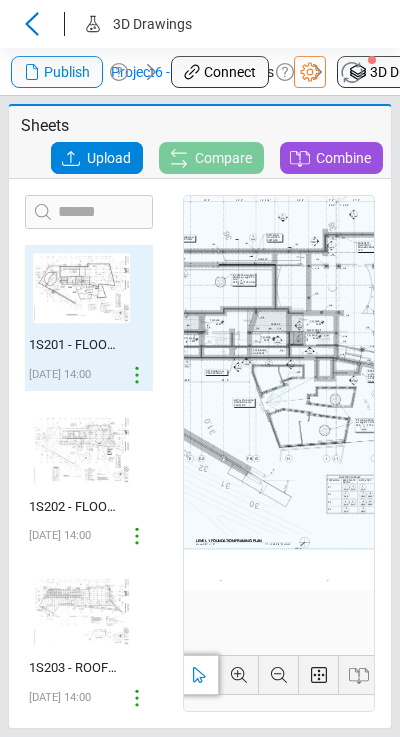 drag, startPoint x: 305, startPoint y: 297, endPoint x: 216, endPoint y: 294, distance: 89.050545 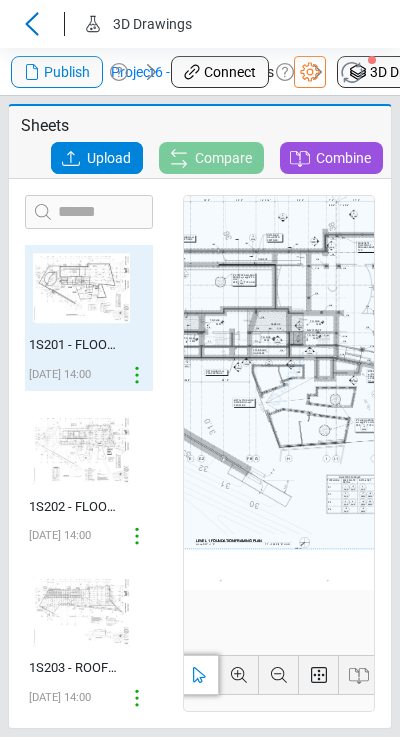 click at bounding box center [287, 381] 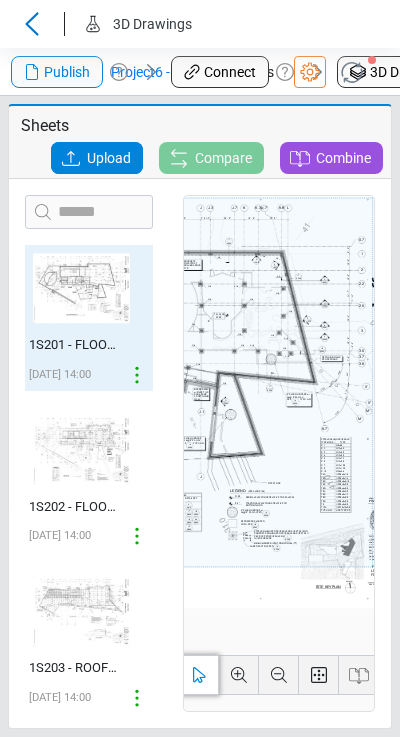 drag, startPoint x: 328, startPoint y: 288, endPoint x: 236, endPoint y: 309, distance: 94.36631 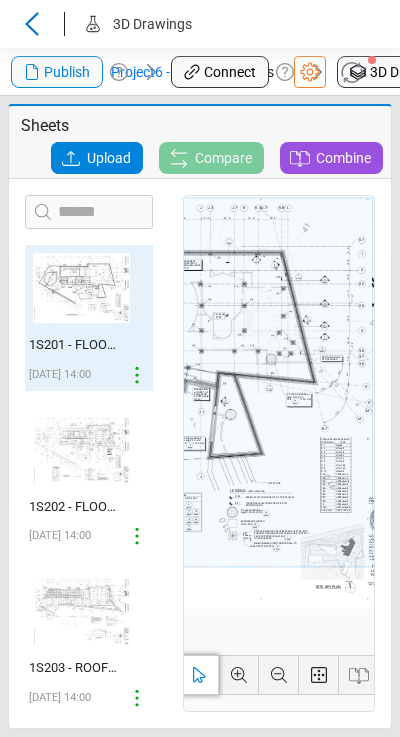 click at bounding box center (113, 399) 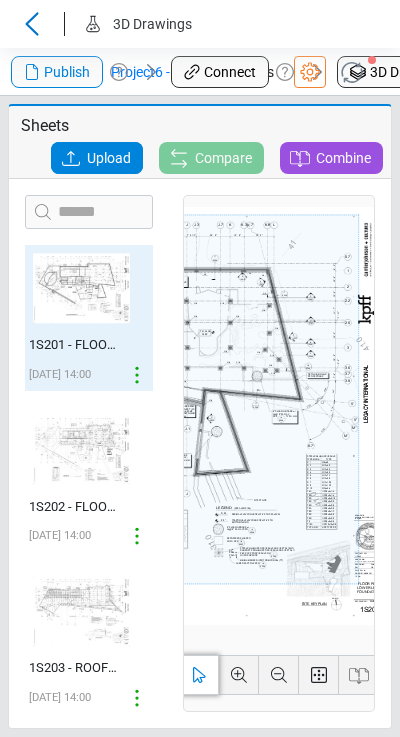drag, startPoint x: 341, startPoint y: 275, endPoint x: 322, endPoint y: 303, distance: 33.83785 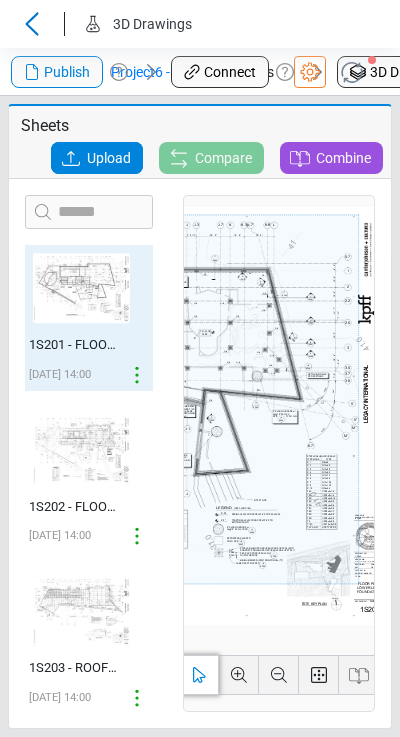 click at bounding box center [99, 416] 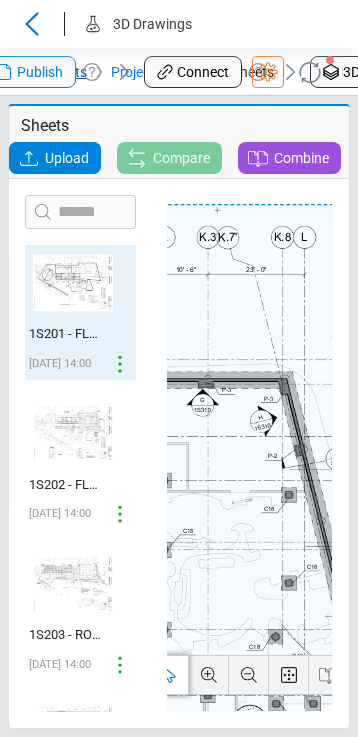 click on "Projects" at bounding box center (61, 72) 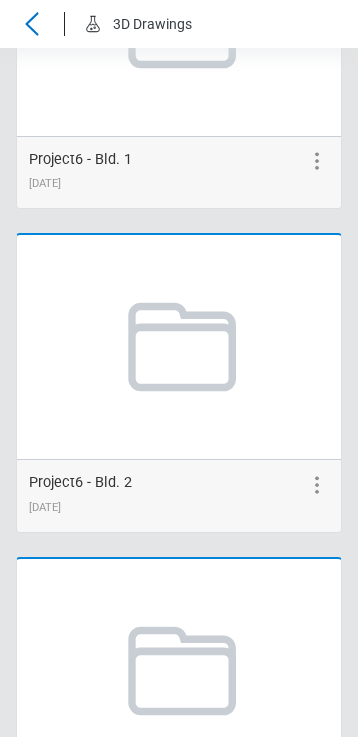 scroll, scrollTop: 2200, scrollLeft: 0, axis: vertical 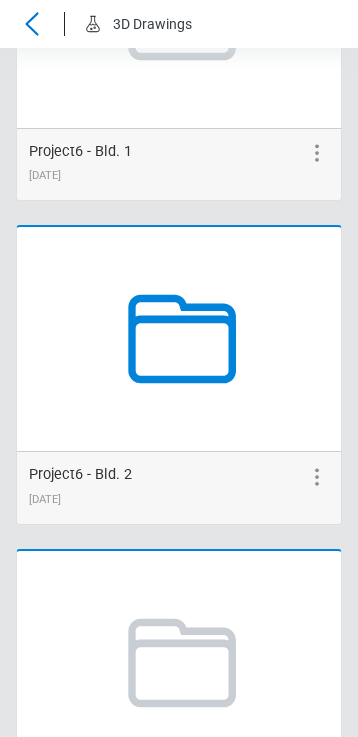click 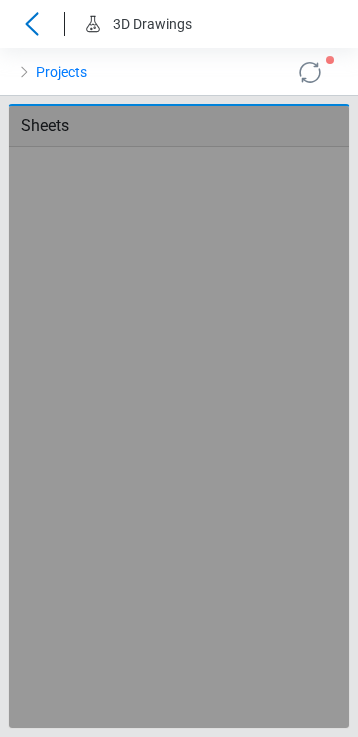 scroll, scrollTop: 0, scrollLeft: 0, axis: both 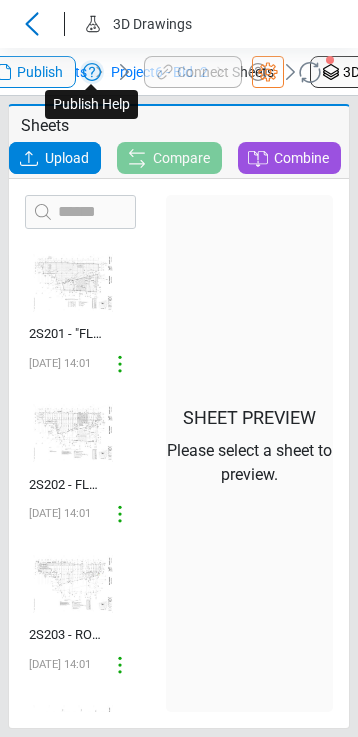 click on "Projects Project6 - Bld. 2 Sheets Publish Connect 3D Drawings" at bounding box center [179, 72] 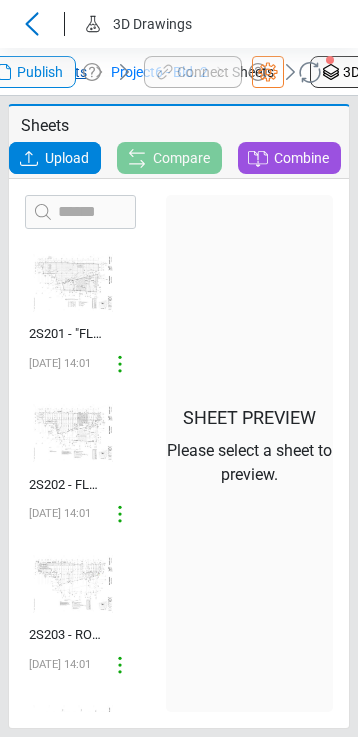 click on "Projects" at bounding box center (61, 72) 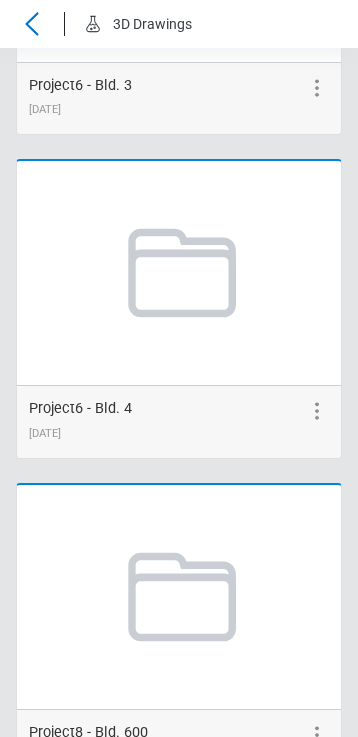 scroll, scrollTop: 2839, scrollLeft: 0, axis: vertical 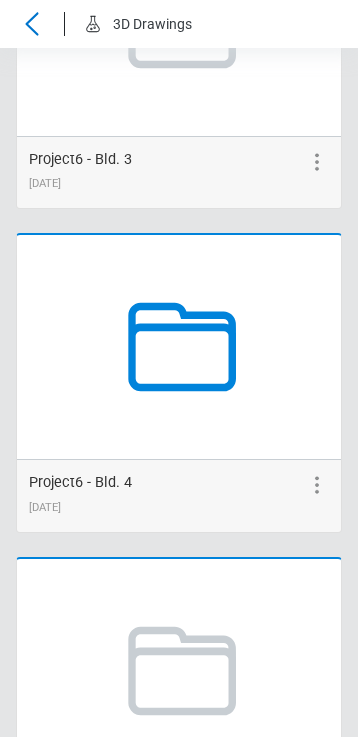 click 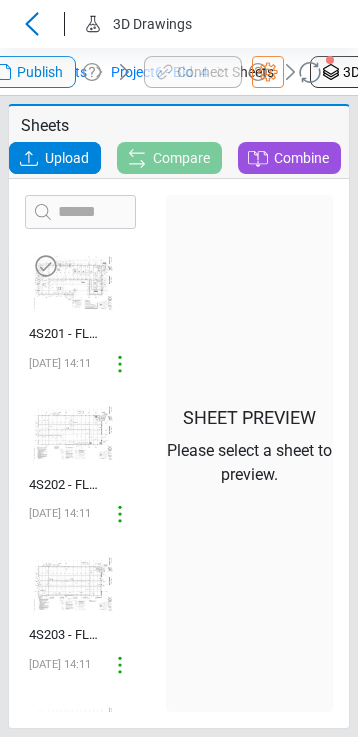 click at bounding box center [73, 282] 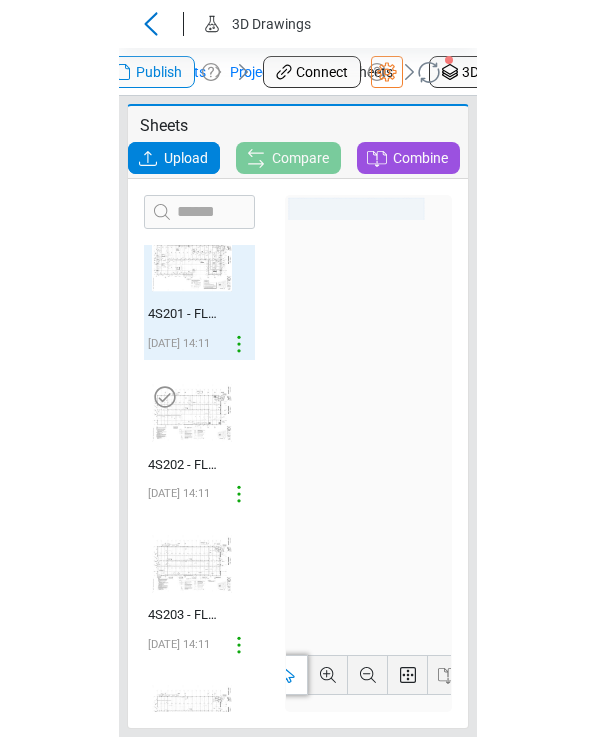 scroll, scrollTop: 0, scrollLeft: 0, axis: both 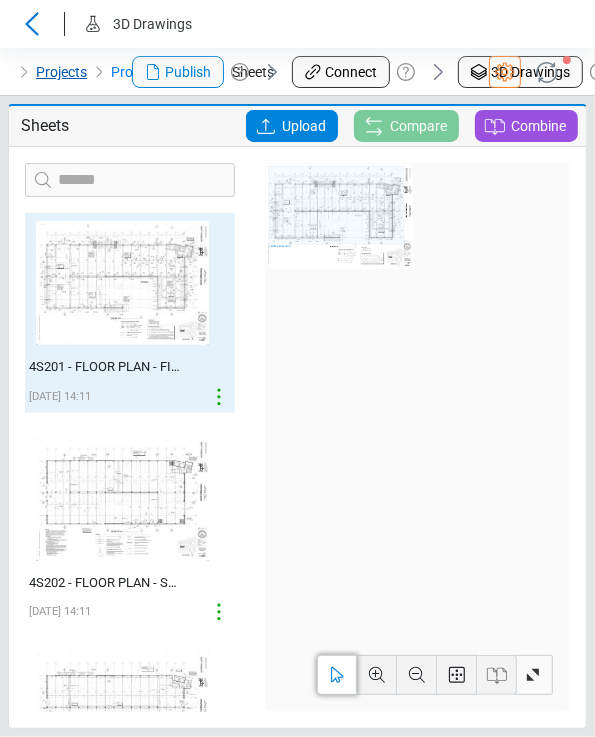 click on "Projects" at bounding box center [61, 72] 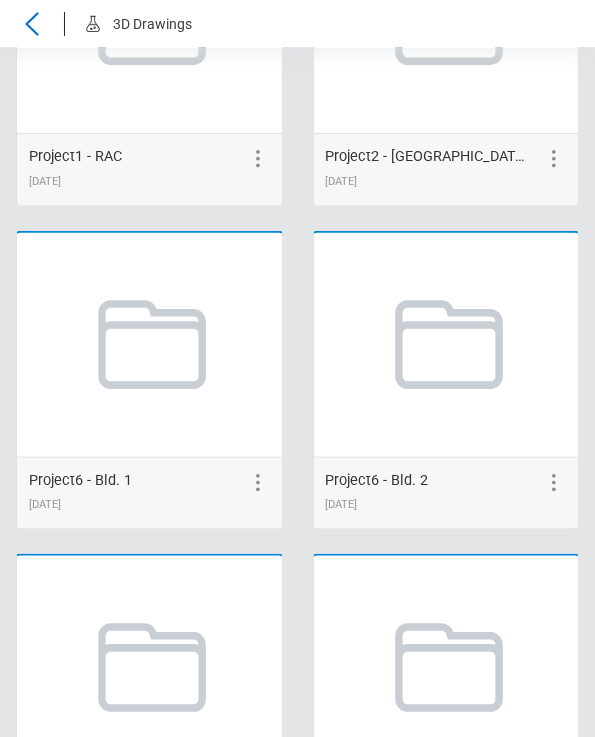scroll, scrollTop: 1100, scrollLeft: 0, axis: vertical 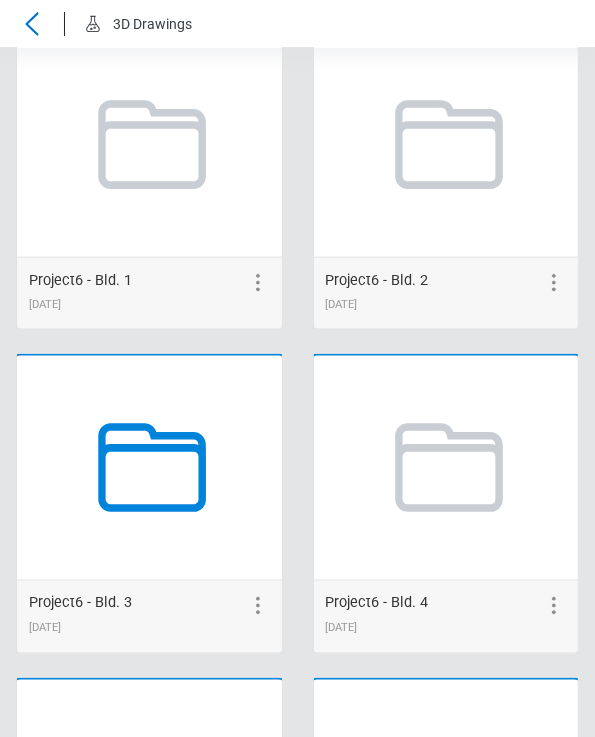 click 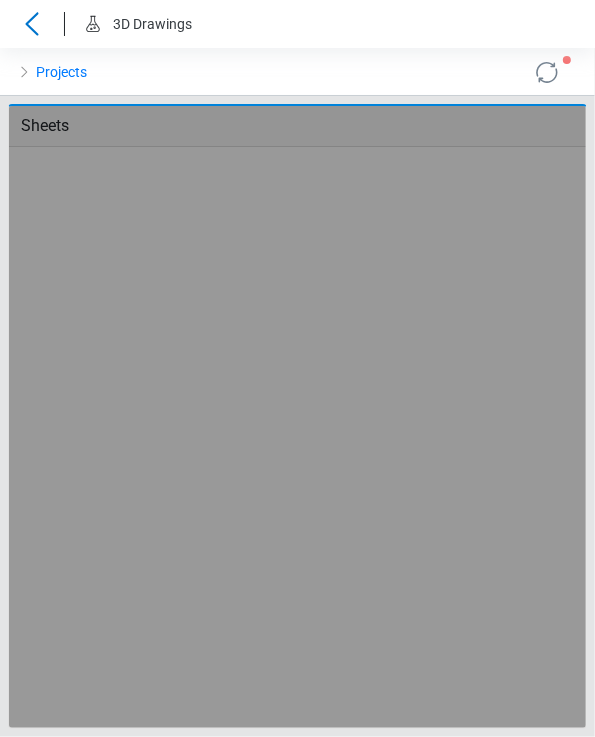 scroll, scrollTop: 0, scrollLeft: 0, axis: both 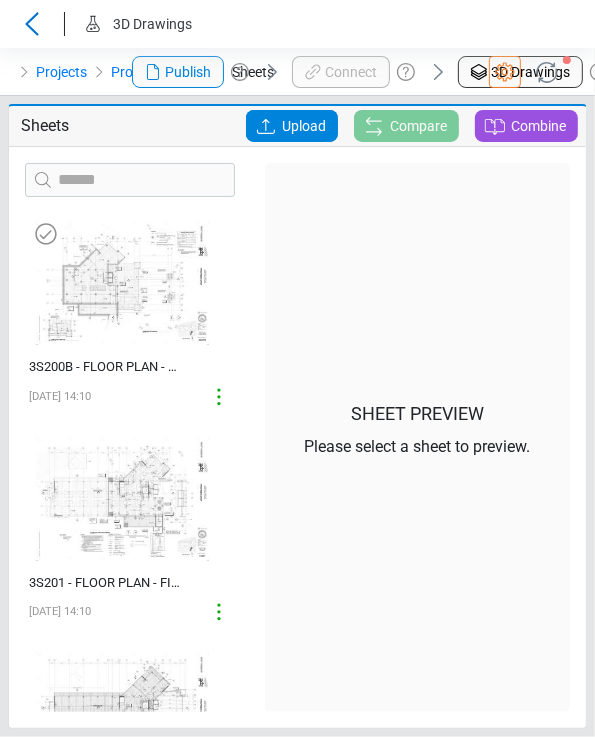 click at bounding box center [122, 283] 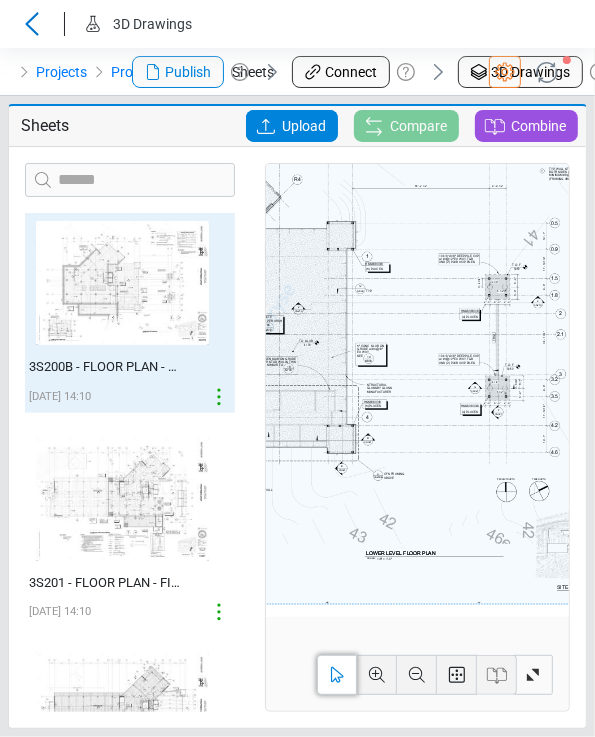 drag, startPoint x: 485, startPoint y: 287, endPoint x: 319, endPoint y: 420, distance: 212.70872 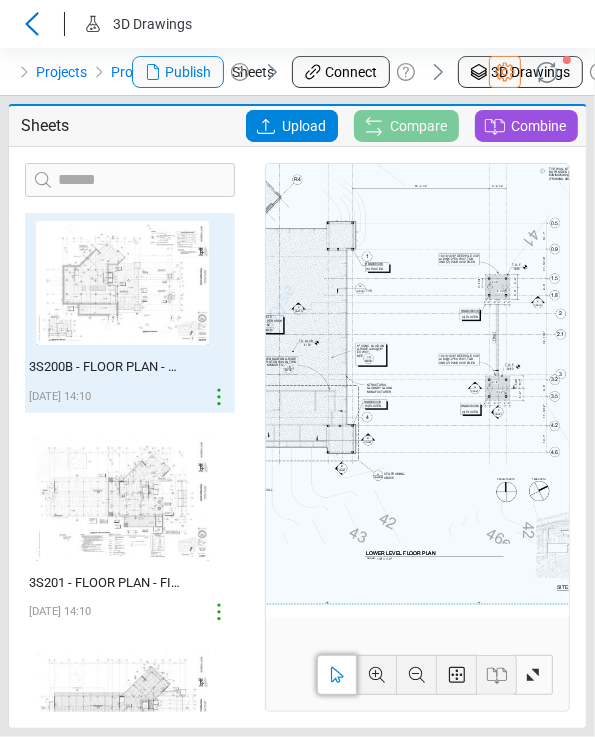 click at bounding box center [269, 320] 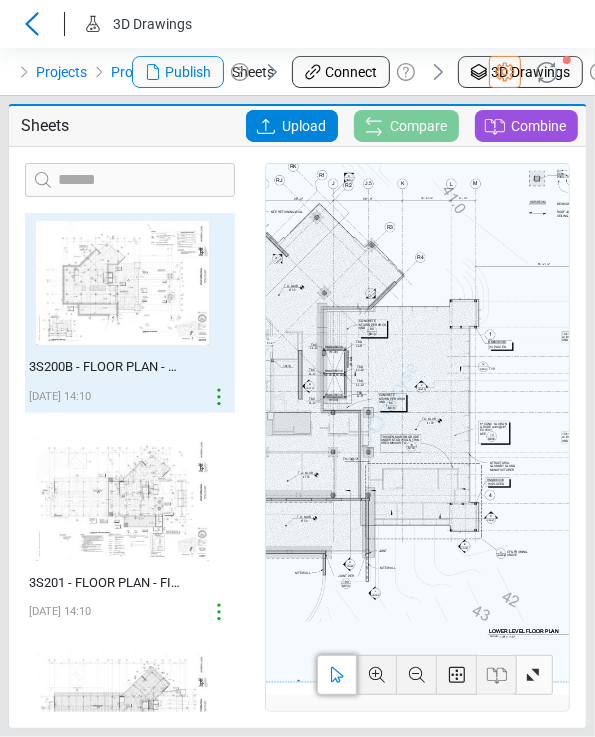 drag, startPoint x: 440, startPoint y: 279, endPoint x: 561, endPoint y: 354, distance: 142.3587 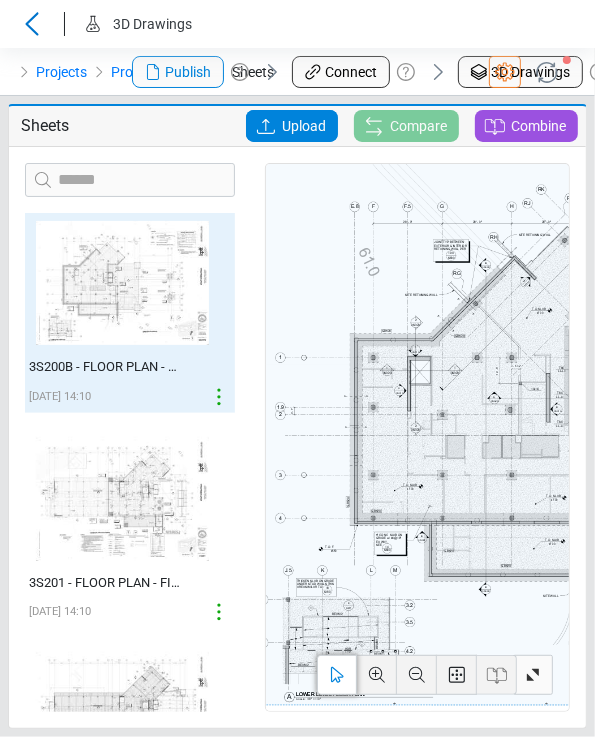 drag, startPoint x: 437, startPoint y: 345, endPoint x: 517, endPoint y: 348, distance: 80.05623 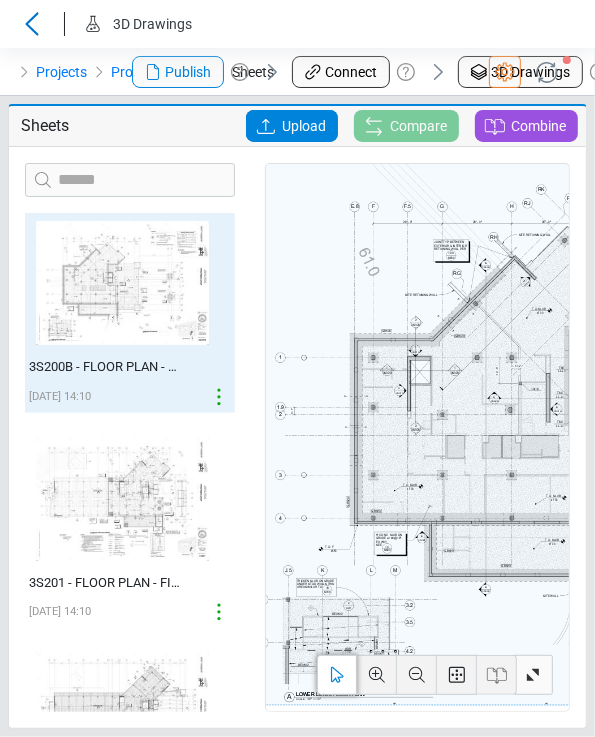 click at bounding box center (640, 421) 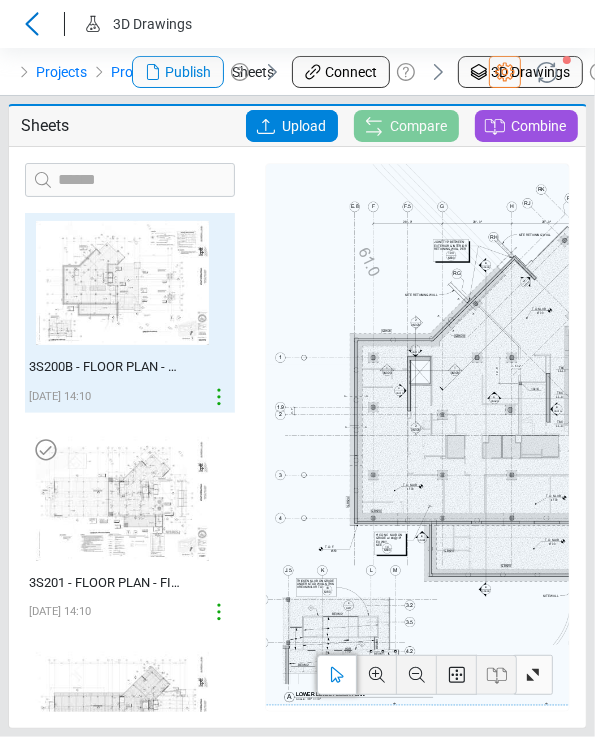 click at bounding box center [122, 499] 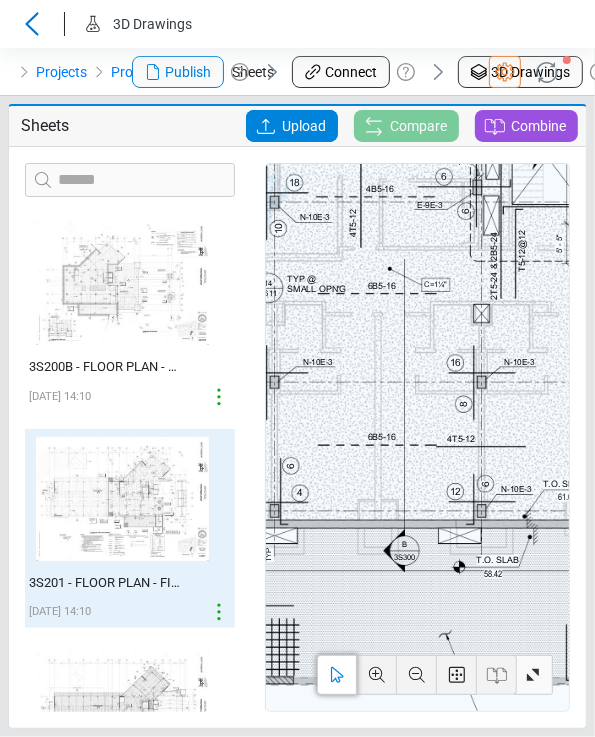 drag, startPoint x: 431, startPoint y: 224, endPoint x: 391, endPoint y: 449, distance: 228.5279 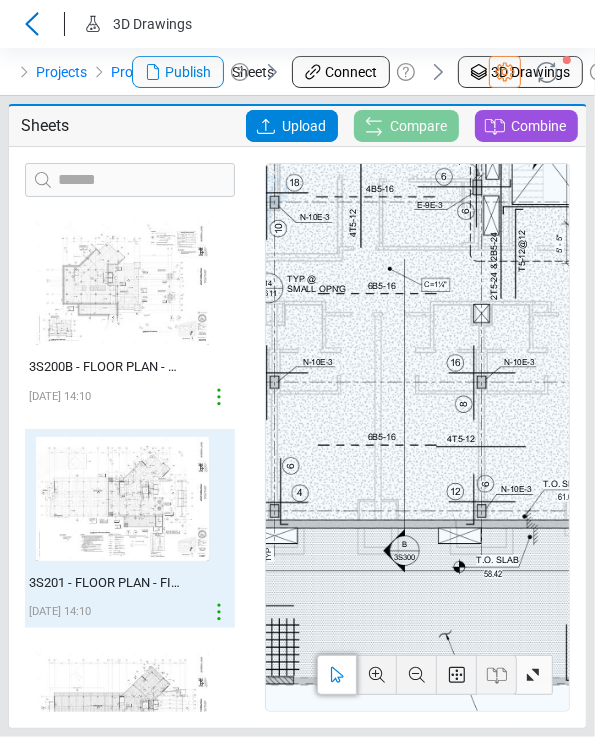 click at bounding box center [214, 278] 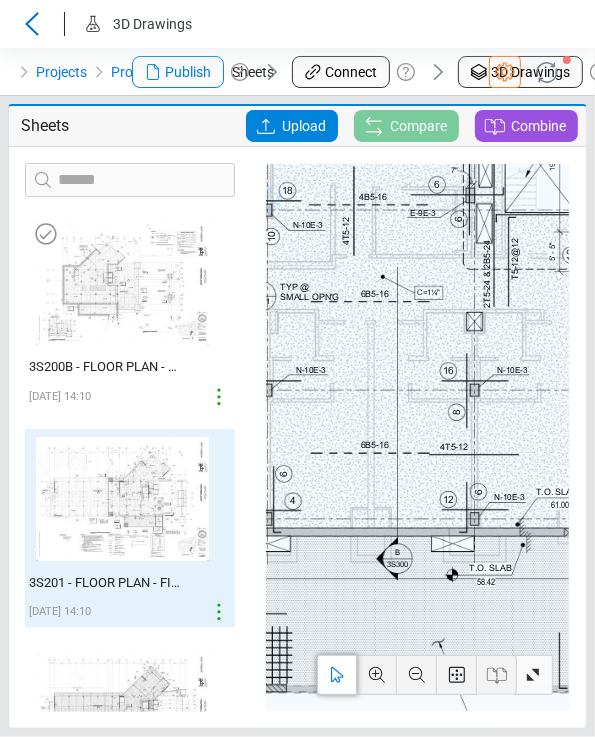 drag, startPoint x: 486, startPoint y: 339, endPoint x: 210, endPoint y: 337, distance: 276.00723 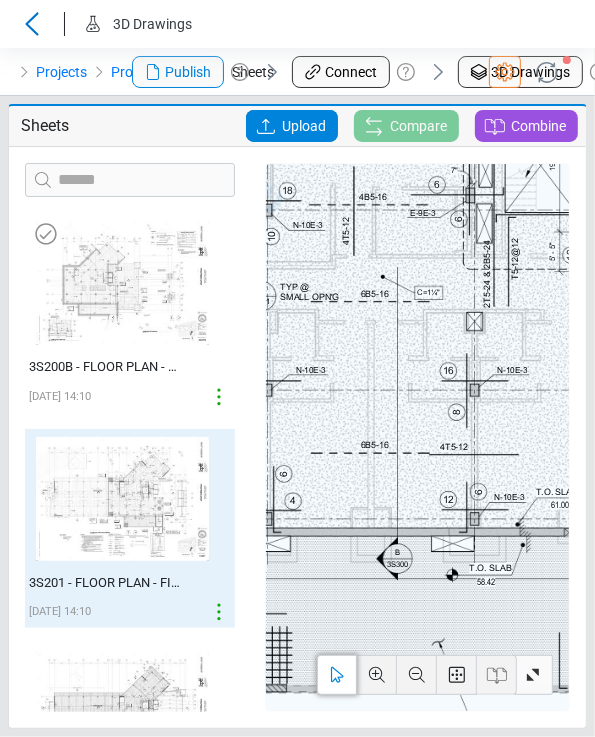 click on "‌ 3S200B - FLOOR PLAN - LOWER LEVEL FOUNDATIONS [DATE] 14:10 ‌ 3S201 - FLOOR PLAN - FIRST LEVEL FRAMING [DATE] 14:10 ‌ 3S202 - FLOOR PLAN - SECOND LEVEL FRAMING [DATE] 14:10 ‌ 3S203 - FLOOR PLAN - THIRD LEVEL FRAMING [DATE] 14:10 ‌ 3S204 - FLOOR PLAN - FOURTH LEVEL FRAMING [DATE] 14:10 ‌ 3S205 - FLOOR PLAN - FIFTH LEVEL FRAMING [DATE] 14:10 ‌ 3S206 - ROOF FRAMING PLAN [DATE] 14:10 ‌ 3S207 - HIGH ROOF FRAMING PLAN [DATE] 14:10 ‌ 3S300 - CONCRETE BUILDING SECTIONS [DATE] 14:10   1  -  FLOOR PLAN - FIRST LEVEL FRAMING" at bounding box center [297, 437] 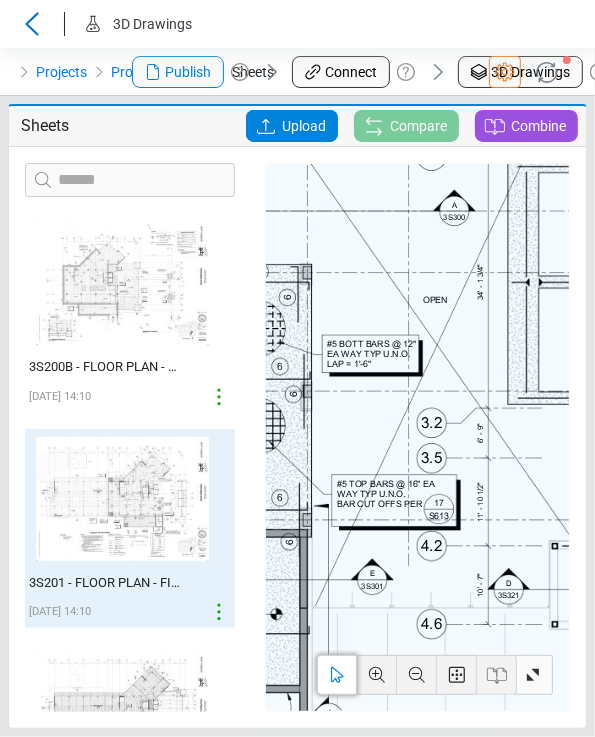 drag, startPoint x: 474, startPoint y: 327, endPoint x: 263, endPoint y: 338, distance: 211.28653 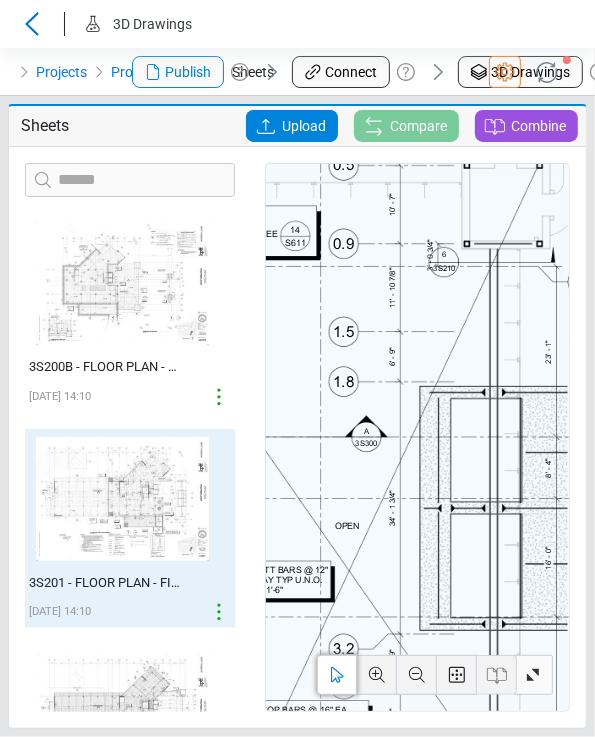 drag, startPoint x: 475, startPoint y: 369, endPoint x: 387, endPoint y: 597, distance: 244.39313 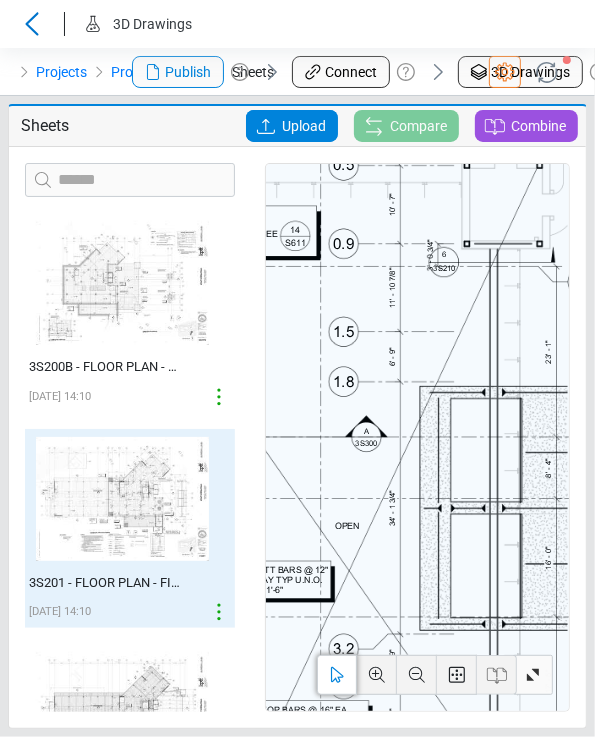 click at bounding box center (-361, 513) 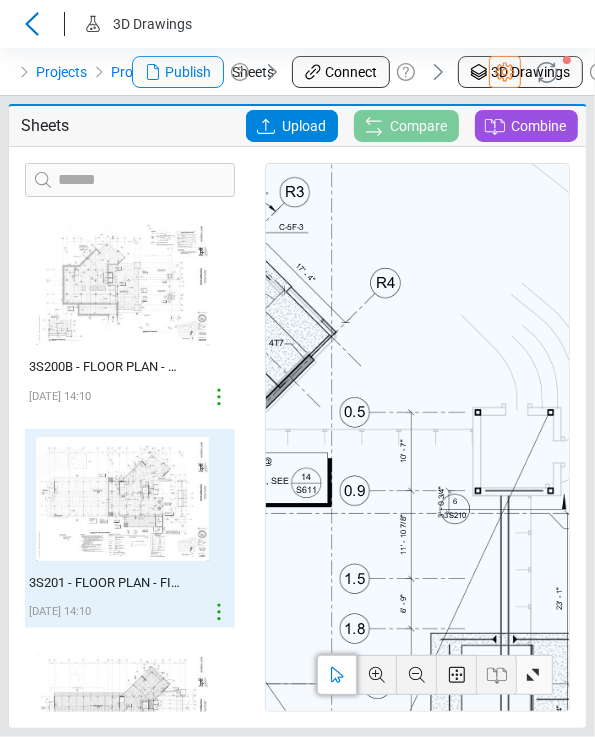 drag, startPoint x: 364, startPoint y: 299, endPoint x: 375, endPoint y: 544, distance: 245.24681 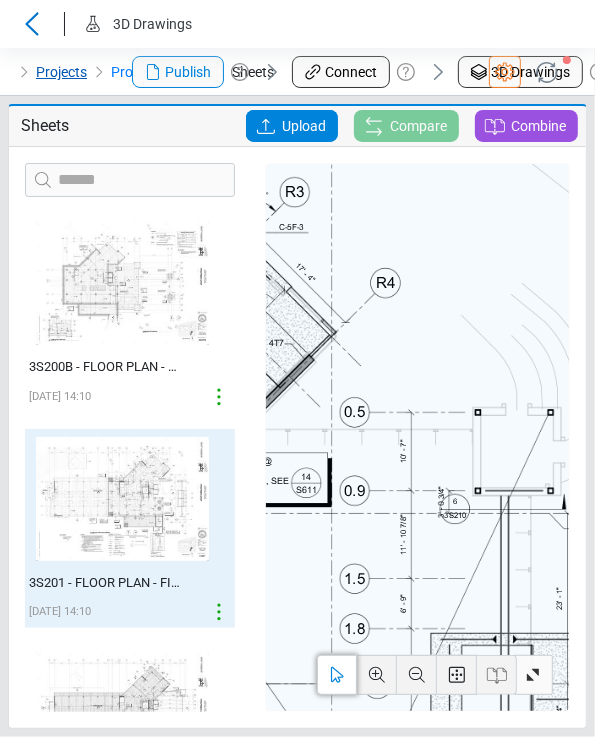 click on "Projects" at bounding box center [61, 72] 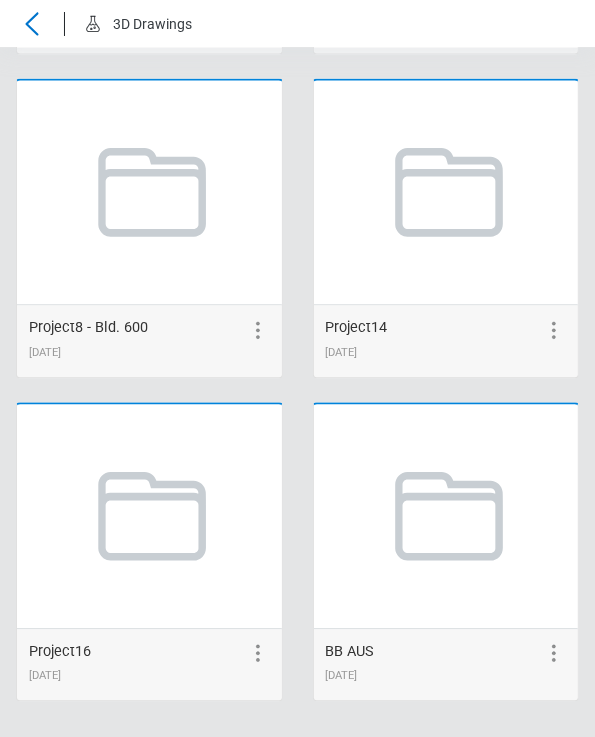 scroll, scrollTop: 1701, scrollLeft: 0, axis: vertical 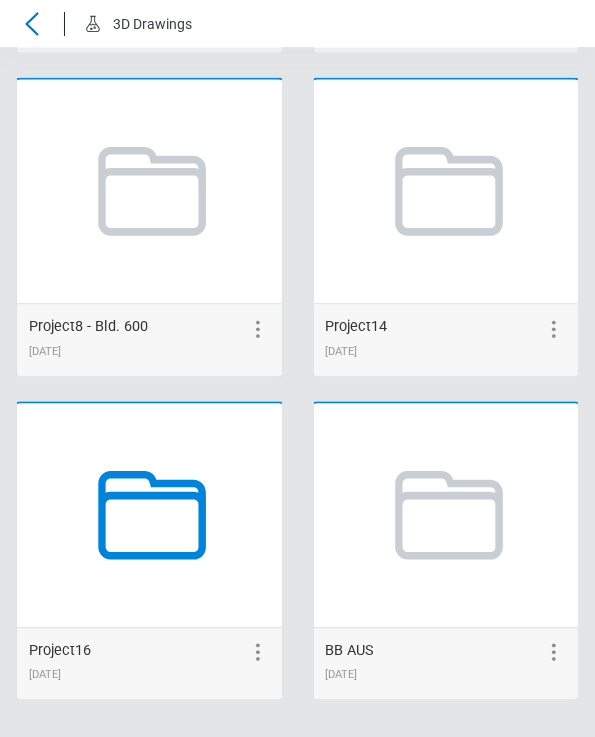 click 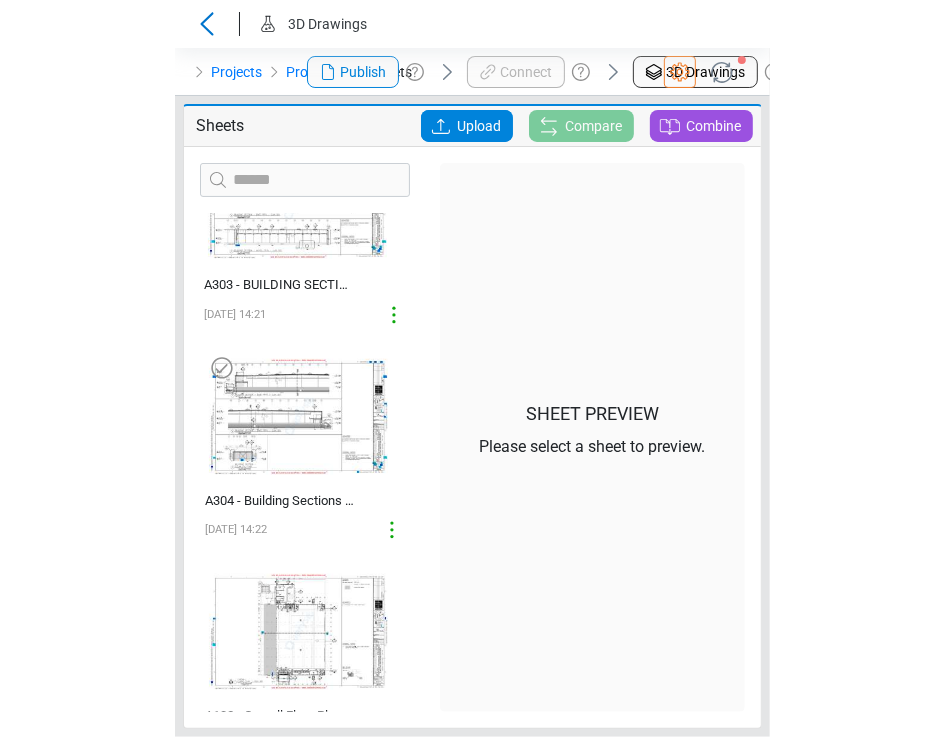 scroll, scrollTop: 0, scrollLeft: 0, axis: both 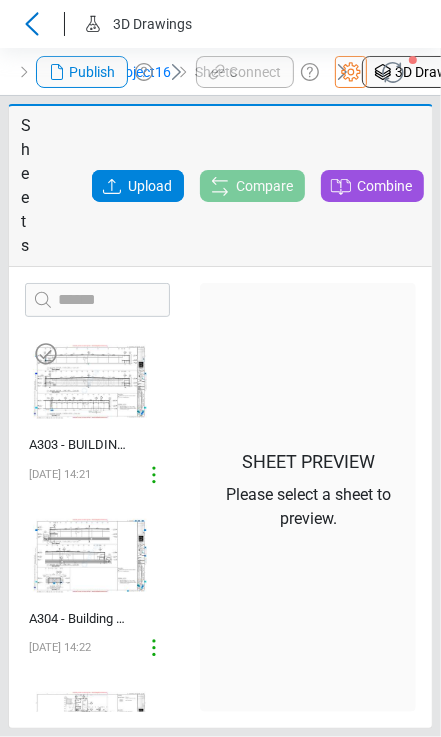 click at bounding box center (90, 382) 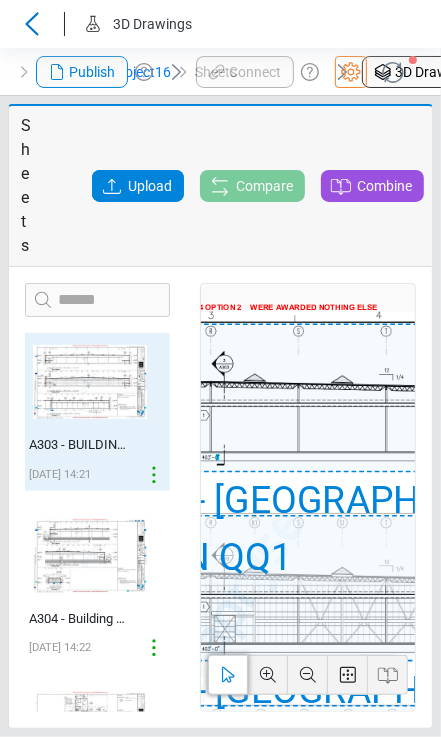 drag, startPoint x: 344, startPoint y: 311, endPoint x: 242, endPoint y: 640, distance: 344.44882 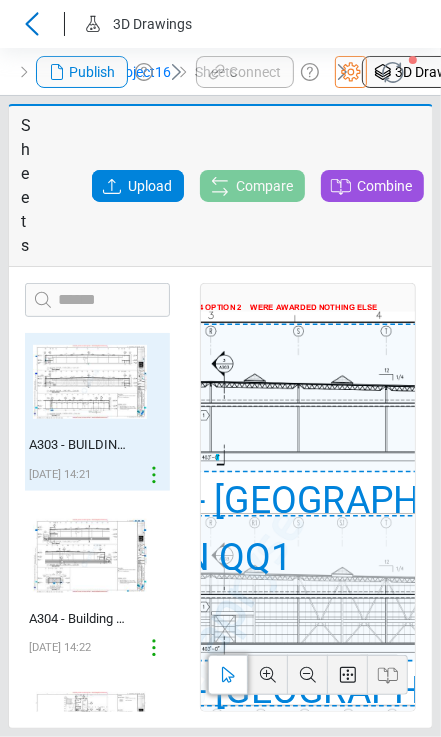 click on "1  -  BUILDING SECTION - [GEOGRAPHIC_DATA] - CLIN QQ1     2  -  BUILDING SECTION - [GEOGRAPHIC_DATA] - CLIN 001     3  -  BUILDING SECTION - [GEOGRAPHIC_DATA] - CLIN 001" at bounding box center [308, 497] 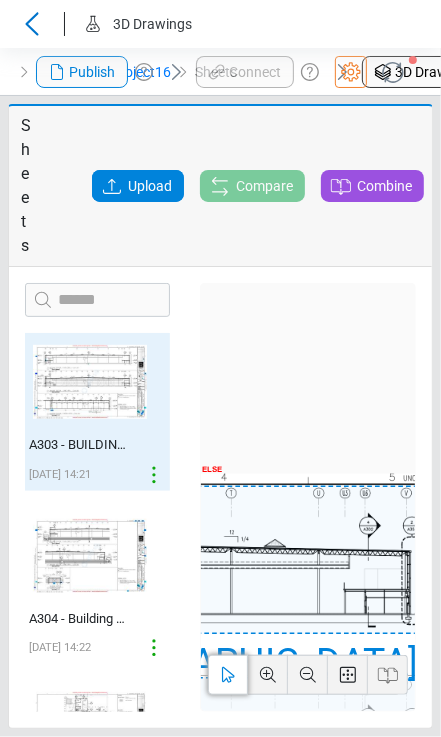 drag, startPoint x: 328, startPoint y: 369, endPoint x: 172, endPoint y: 525, distance: 220.61731 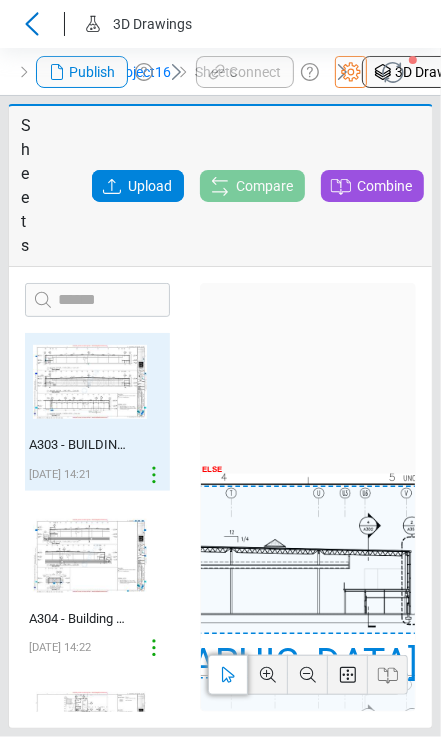 click on "‌ A303 - BUILDING SECTIONS - CLIN 001 [DATE] 14:21 ‌ A304 - Building Sections - CLIN 001 [DATE] 14:22 ‌ A102 - Overall Floor Plan - CLIN 001 [DATE] 14:22 ‌ A103 - Overall Mezzanine Plan - CLIN 001 [DATE] 14:22 ‌ A151 - Overall Roof Plan - CLIN 001 [DATE] 14:22 ‌ A301 - Building Sections [DATE] 14:22 ‌ A302 - BUILDING SECTIONS - CLIN 001 [DATE] 14:22   1  -  BUILDING SECTION - [GEOGRAPHIC_DATA] - CLIN QQ1     2  -  BUILDING SECTION - [GEOGRAPHIC_DATA] - CLIN 001     3  -  BUILDING SECTION - [GEOGRAPHIC_DATA] - CLIN 001" at bounding box center (220, 497) 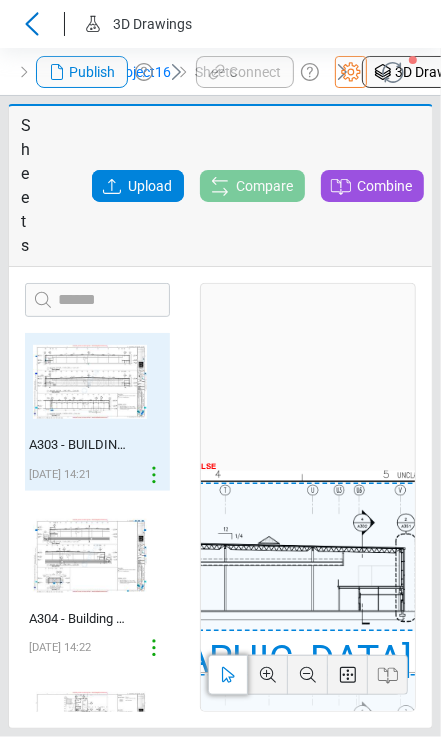 drag, startPoint x: 368, startPoint y: 507, endPoint x: 387, endPoint y: 500, distance: 20.248457 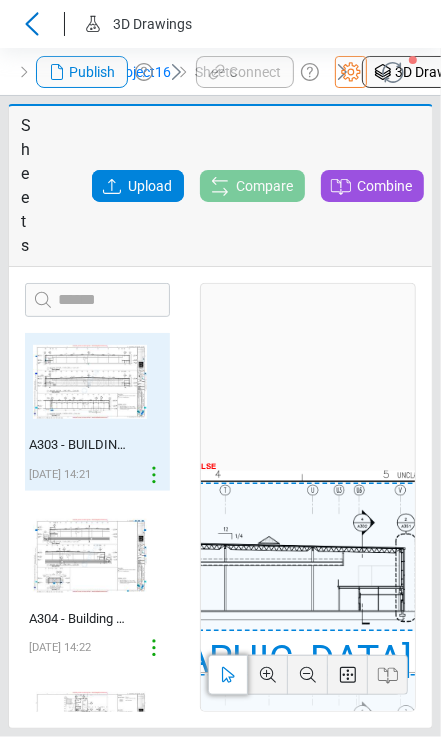 click at bounding box center (71, 768) 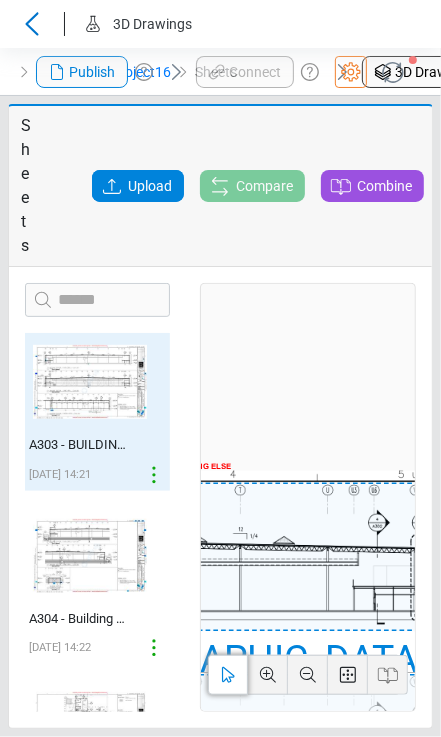 drag, startPoint x: 270, startPoint y: 509, endPoint x: 384, endPoint y: 506, distance: 114.03947 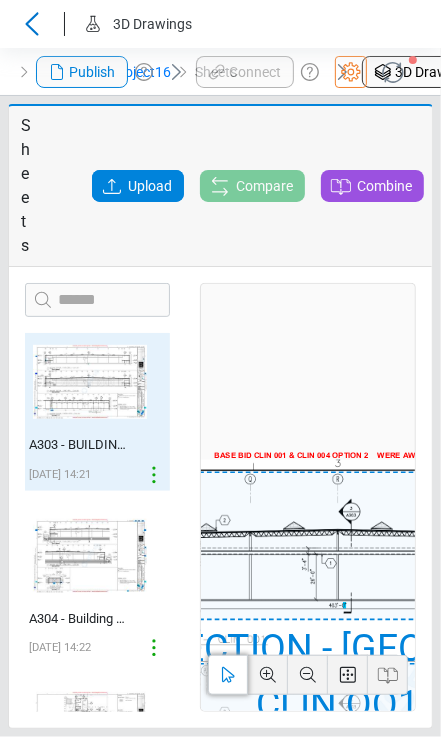 drag, startPoint x: 236, startPoint y: 505, endPoint x: 395, endPoint y: 497, distance: 159.20113 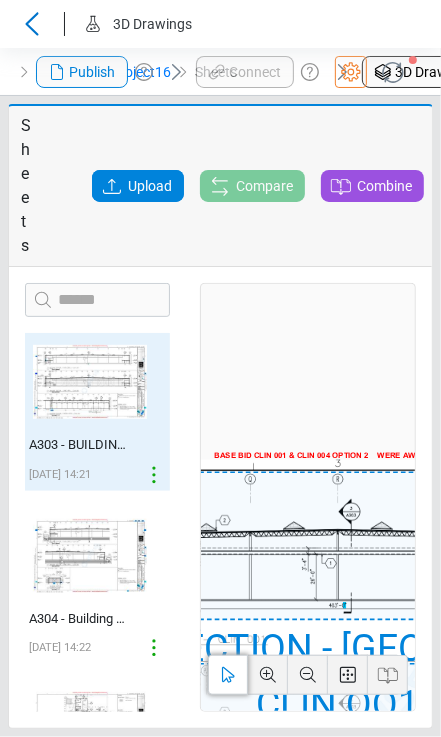click at bounding box center (359, 757) 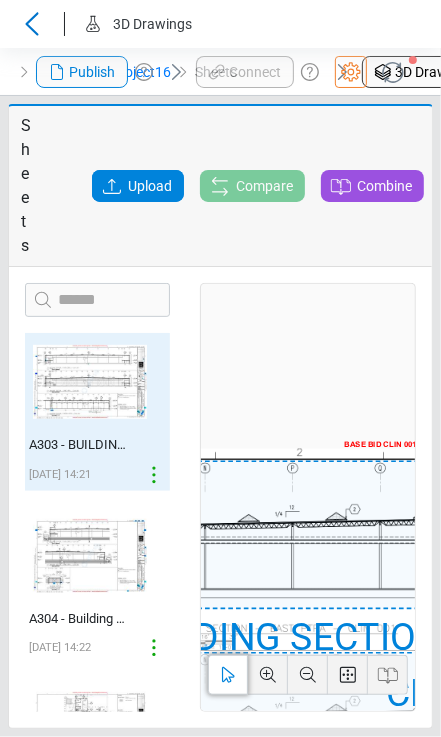 drag, startPoint x: 256, startPoint y: 497, endPoint x: 408, endPoint y: 489, distance: 152.21039 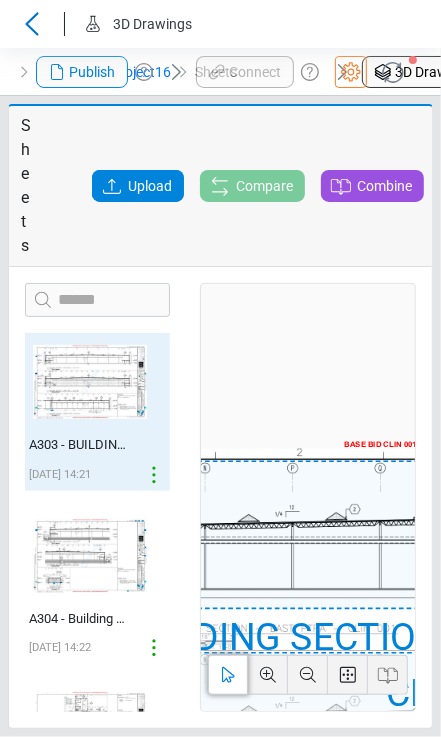 click at bounding box center [489, 746] 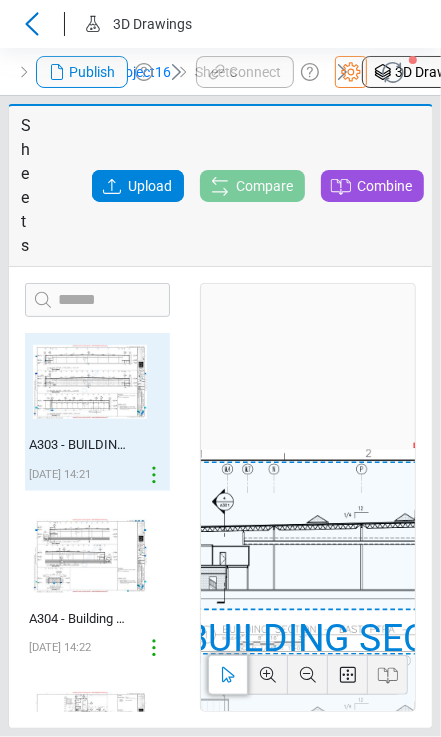 drag, startPoint x: 253, startPoint y: 487, endPoint x: 393, endPoint y: 489, distance: 140.01428 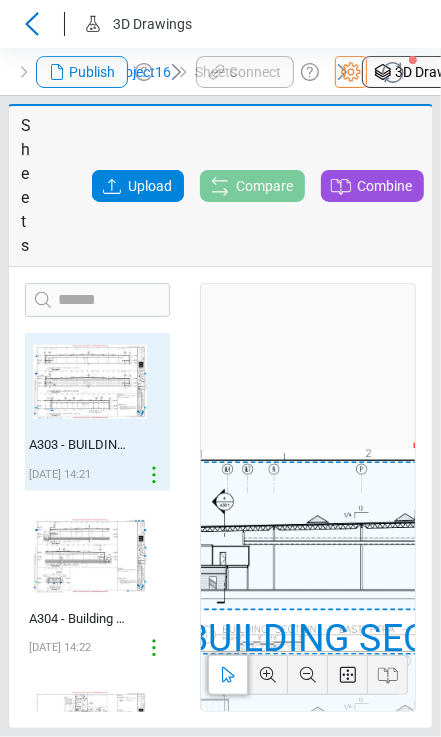 click at bounding box center (558, 747) 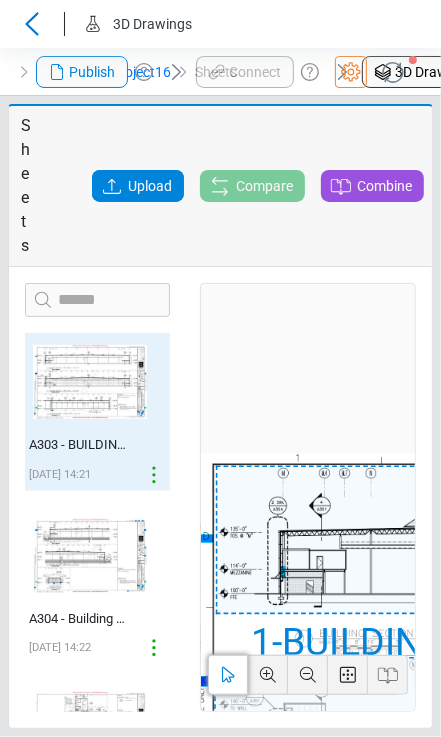 drag, startPoint x: 379, startPoint y: 484, endPoint x: 208, endPoint y: 491, distance: 171.14322 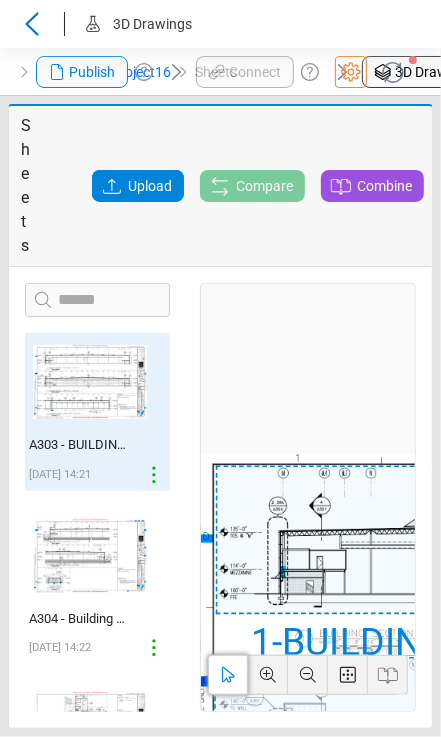 click at bounding box center [655, 751] 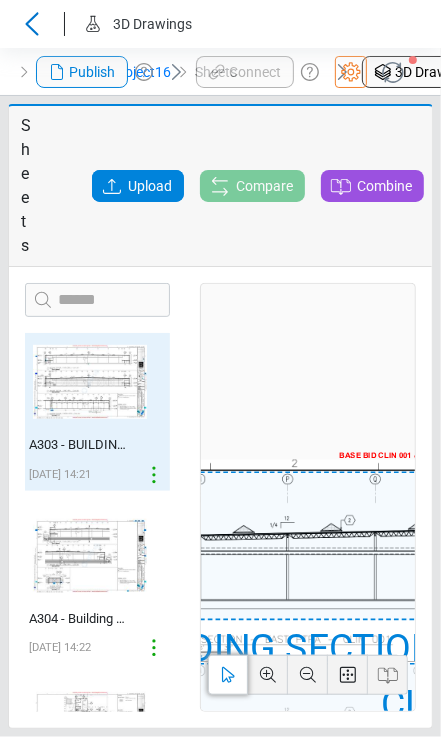 drag, startPoint x: 421, startPoint y: 485, endPoint x: 254, endPoint y: 479, distance: 167.10774 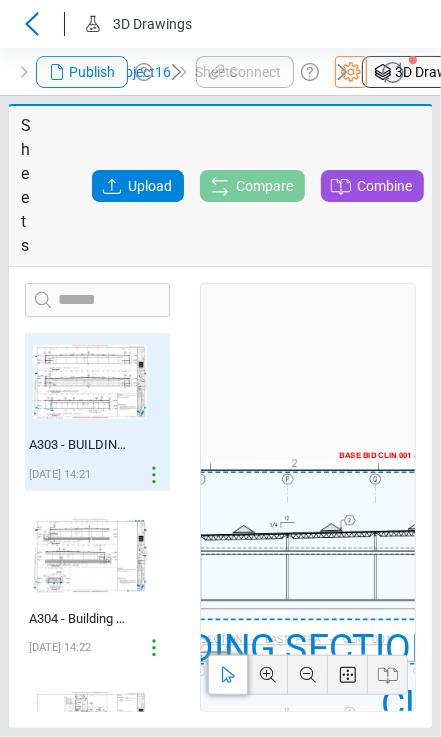 click on "‌ A303 - BUILDING SECTIONS - CLIN 001 [DATE] 14:21 ‌ A304 - Building Sections - CLIN 001 [DATE] 14:22 ‌ A102 - Overall Floor Plan - CLIN 001 [DATE] 14:22 ‌ A103 - Overall Mezzanine Plan - CLIN 001 [DATE] 14:22 ‌ A151 - Overall Roof Plan - CLIN 001 [DATE] 14:22 ‌ A301 - Building Sections [DATE] 14:22 ‌ A302 - BUILDING SECTIONS - CLIN 001 [DATE] 14:22   1  -  BUILDING SECTION - [GEOGRAPHIC_DATA] - CLIN QQ1     2  -  BUILDING SECTION - [GEOGRAPHIC_DATA] - CLIN 001     3  -  BUILDING SECTION - [GEOGRAPHIC_DATA] - CLIN 001" at bounding box center [220, 497] 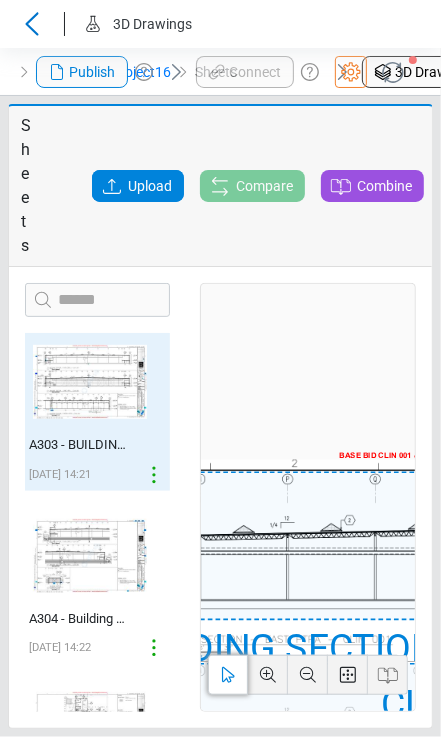 drag, startPoint x: 420, startPoint y: 478, endPoint x: 237, endPoint y: 473, distance: 183.0683 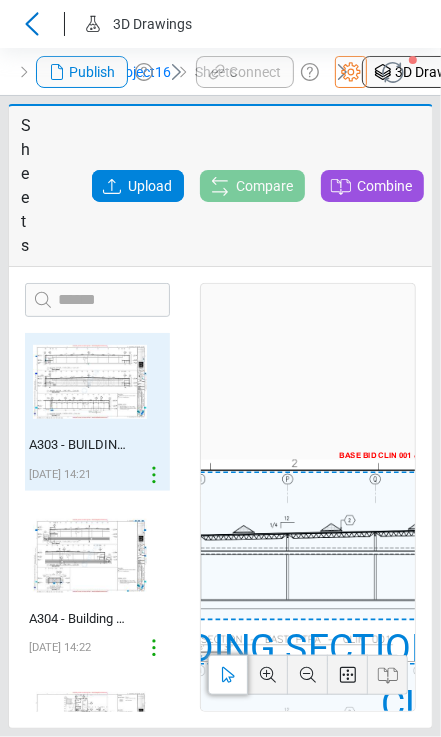 click on "‌ A303 - BUILDING SECTIONS - CLIN 001 [DATE] 14:21 ‌ A304 - Building Sections - CLIN 001 [DATE] 14:22 ‌ A102 - Overall Floor Plan - CLIN 001 [DATE] 14:22 ‌ A103 - Overall Mezzanine Plan - CLIN 001 [DATE] 14:22 ‌ A151 - Overall Roof Plan - CLIN 001 [DATE] 14:22 ‌ A301 - Building Sections [DATE] 14:22 ‌ A302 - BUILDING SECTIONS - CLIN 001 [DATE] 14:22   1  -  BUILDING SECTION - [GEOGRAPHIC_DATA] - CLIN QQ1     2  -  BUILDING SECTION - [GEOGRAPHIC_DATA] - CLIN 001     3  -  BUILDING SECTION - [GEOGRAPHIC_DATA] - CLIN 001" at bounding box center (220, 497) 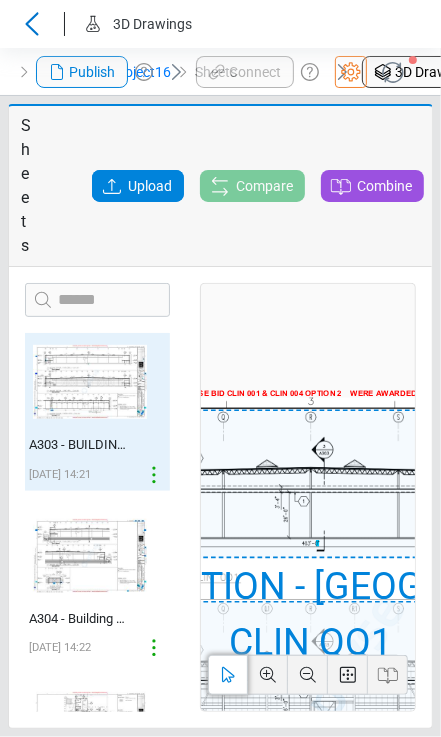 drag, startPoint x: 395, startPoint y: 487, endPoint x: 238, endPoint y: 425, distance: 168.79869 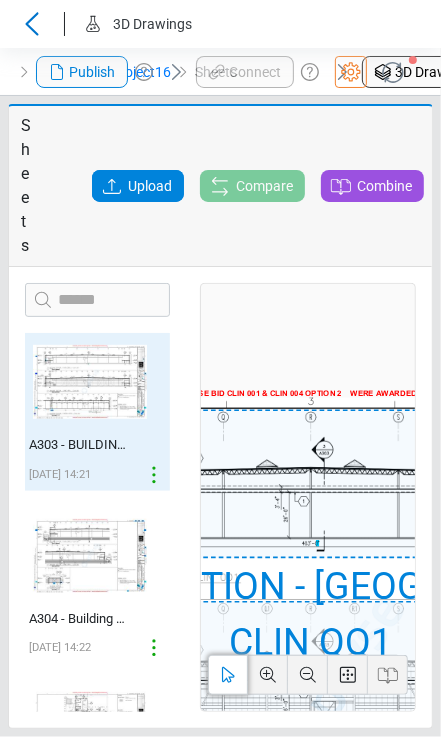 click at bounding box center (332, 695) 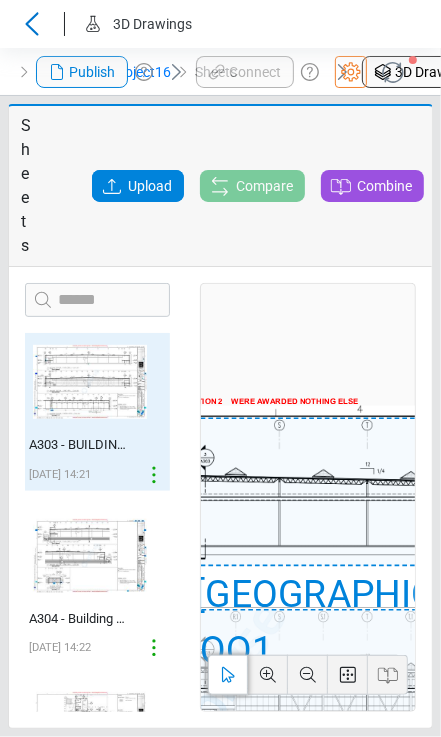 drag, startPoint x: 395, startPoint y: 416, endPoint x: 233, endPoint y: 424, distance: 162.19742 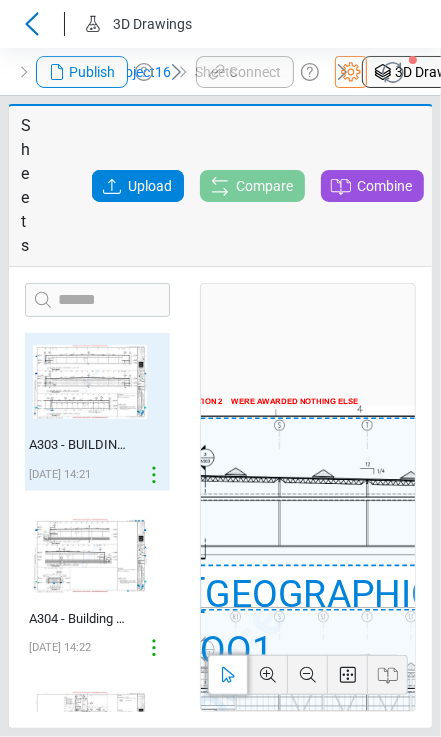 click at bounding box center [213, 703] 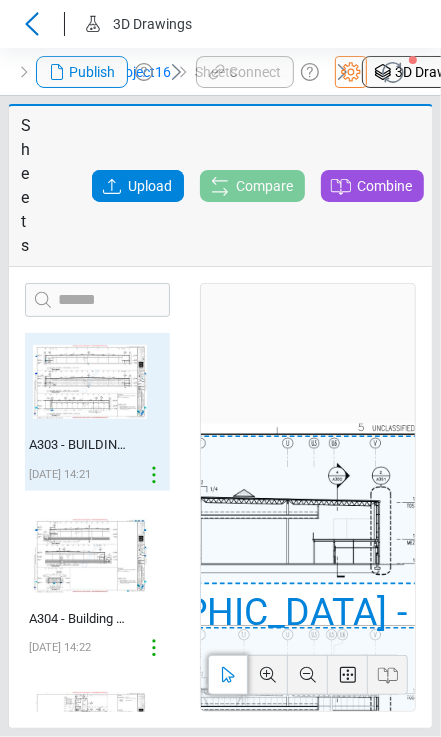 drag, startPoint x: 377, startPoint y: 418, endPoint x: 225, endPoint y: 436, distance: 153.06207 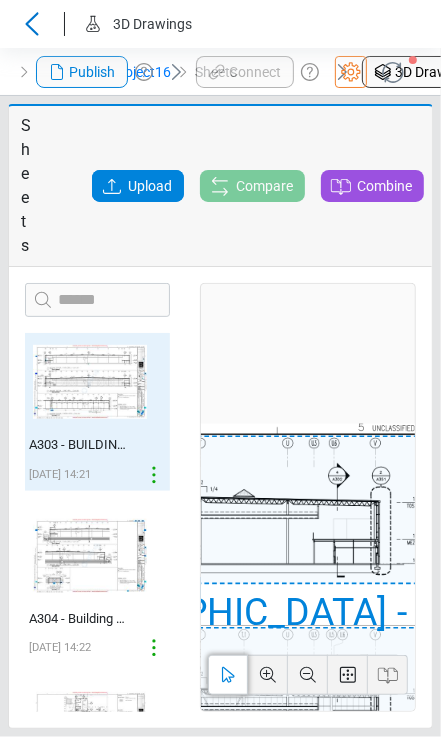 click at bounding box center [46, 721] 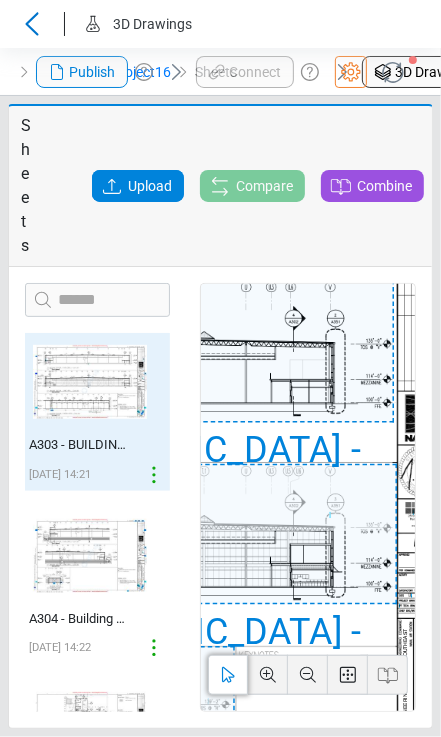 drag, startPoint x: 364, startPoint y: 606, endPoint x: 321, endPoint y: 431, distance: 180.20544 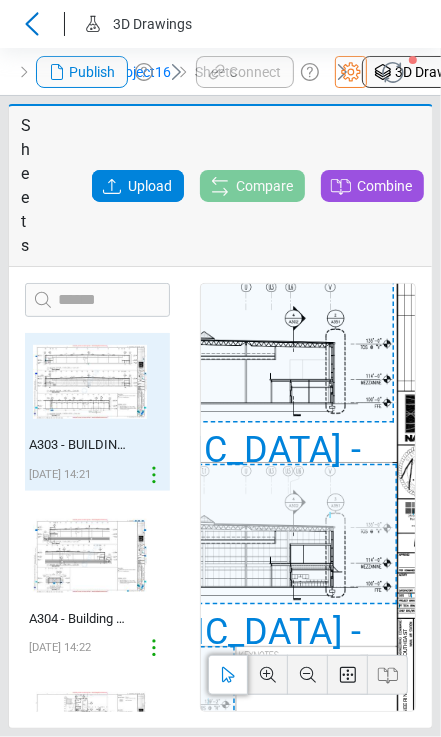 click at bounding box center (15, 554) 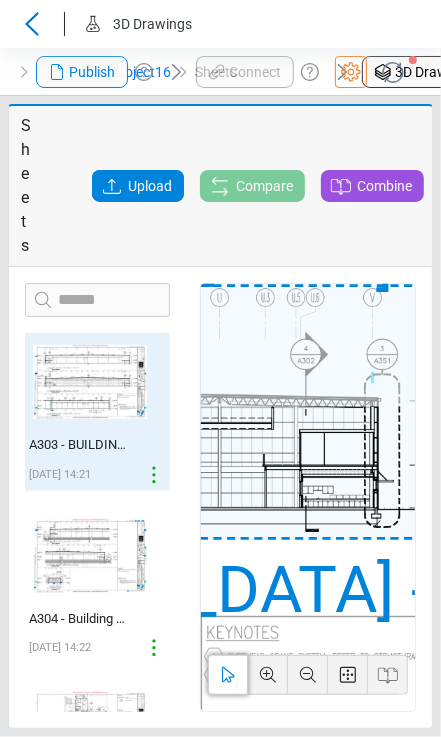drag, startPoint x: 304, startPoint y: 548, endPoint x: 326, endPoint y: 382, distance: 167.45149 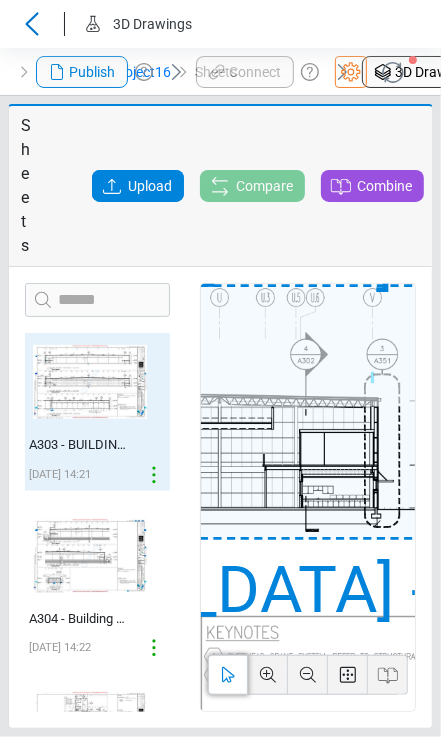 click at bounding box center [-202, 448] 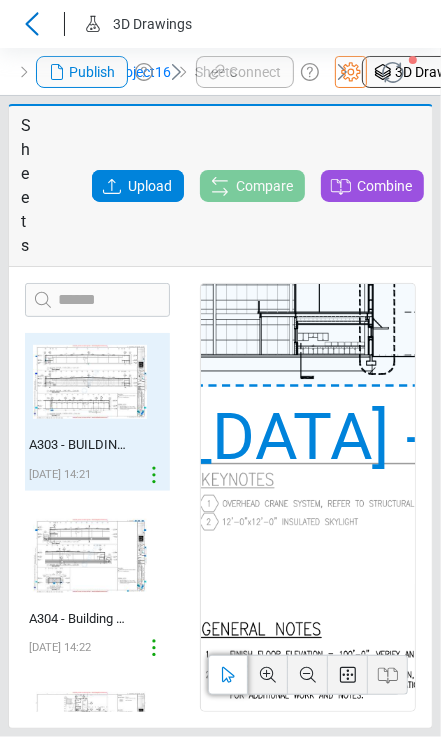 drag, startPoint x: 326, startPoint y: 562, endPoint x: 321, endPoint y: 427, distance: 135.09256 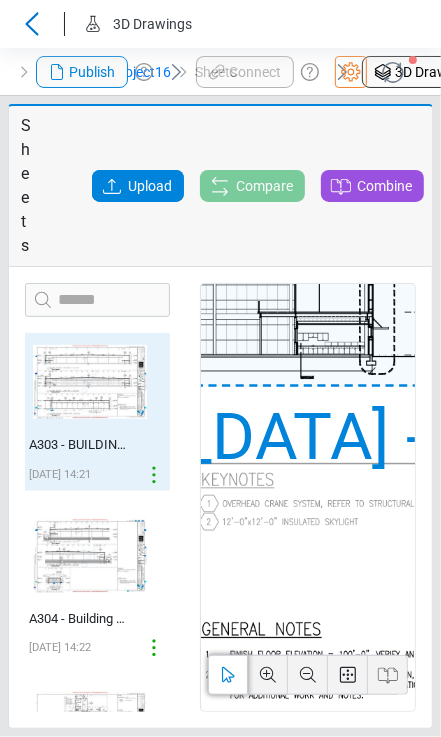click at bounding box center (-207, 295) 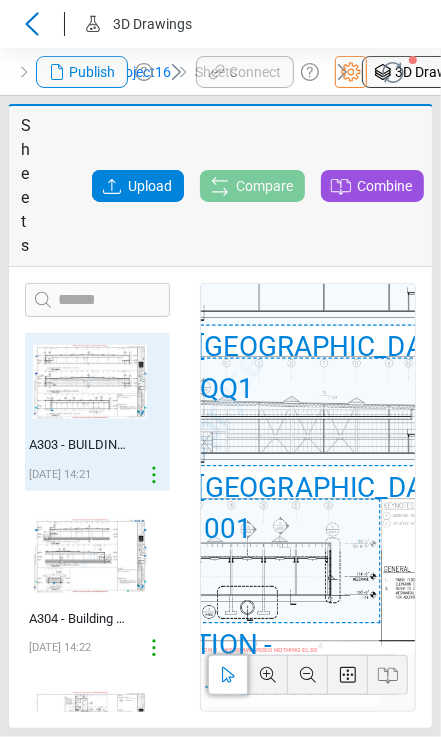 drag, startPoint x: 218, startPoint y: 490, endPoint x: 399, endPoint y: 489, distance: 181.00276 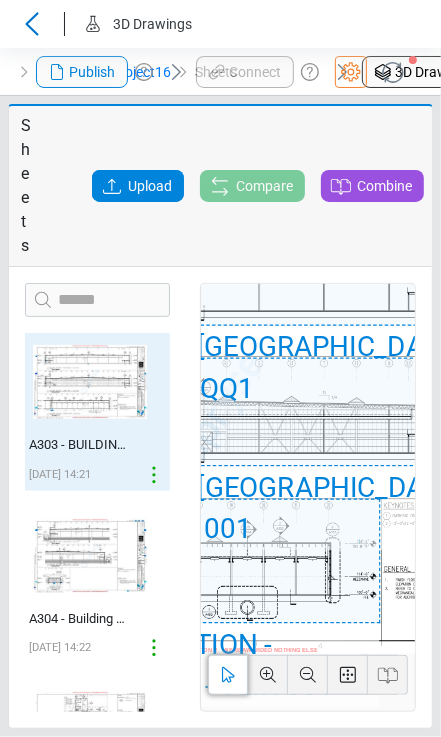 click at bounding box center (210, 428) 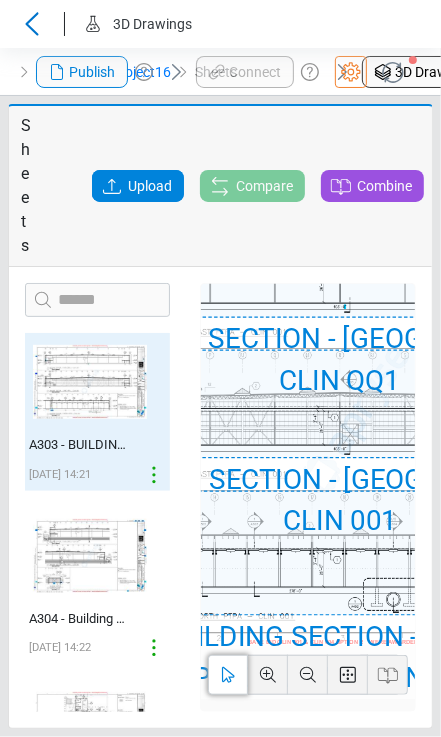 drag, startPoint x: 258, startPoint y: 498, endPoint x: 427, endPoint y: 491, distance: 169.14491 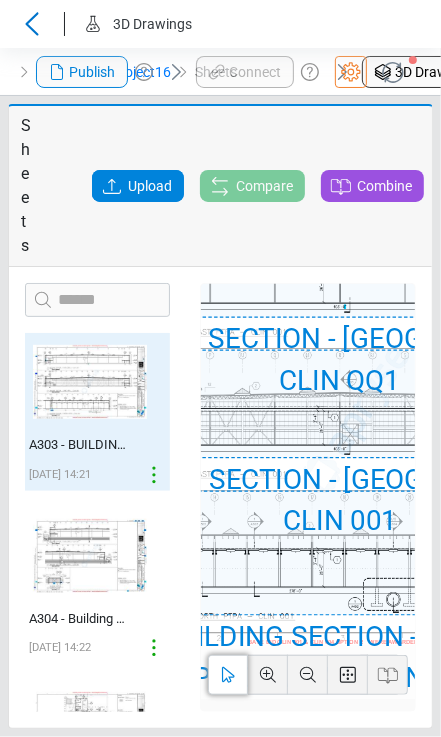 click on "‌ A303 - BUILDING SECTIONS - CLIN 001 [DATE] 14:21 ‌ A304 - Building Sections - CLIN 001 [DATE] 14:22 ‌ A102 - Overall Floor Plan - CLIN 001 [DATE] 14:22 ‌ A103 - Overall Mezzanine Plan - CLIN 001 [DATE] 14:22 ‌ A151 - Overall Roof Plan - CLIN 001 [DATE] 14:22 ‌ A301 - Building Sections [DATE] 14:22 ‌ A302 - BUILDING SECTIONS - CLIN 001 [DATE] 14:22   1  -  BUILDING SECTION - [GEOGRAPHIC_DATA] - CLIN QQ1     2  -  BUILDING SECTION - [GEOGRAPHIC_DATA] - CLIN 001     3  -  BUILDING SECTION - [GEOGRAPHIC_DATA] - CLIN 001" at bounding box center [220, 497] 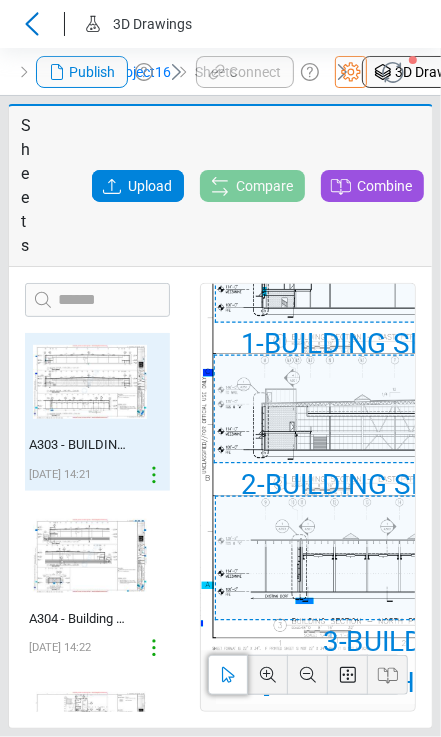 drag, startPoint x: 272, startPoint y: 488, endPoint x: 364, endPoint y: 493, distance: 92.13577 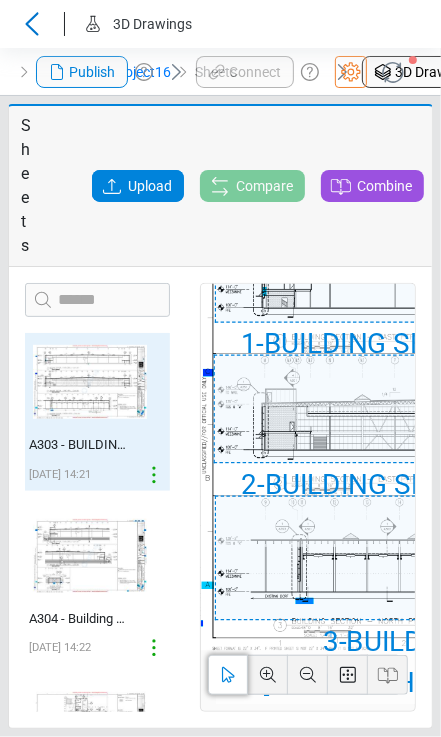 click at bounding box center [541, 425] 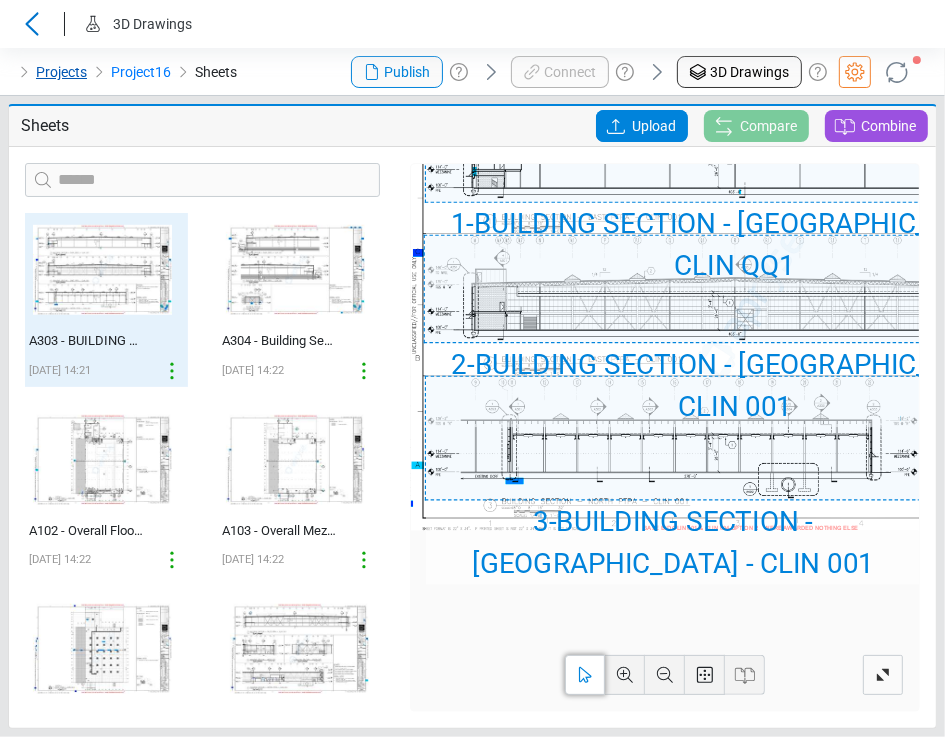 click on "Projects" at bounding box center [61, 72] 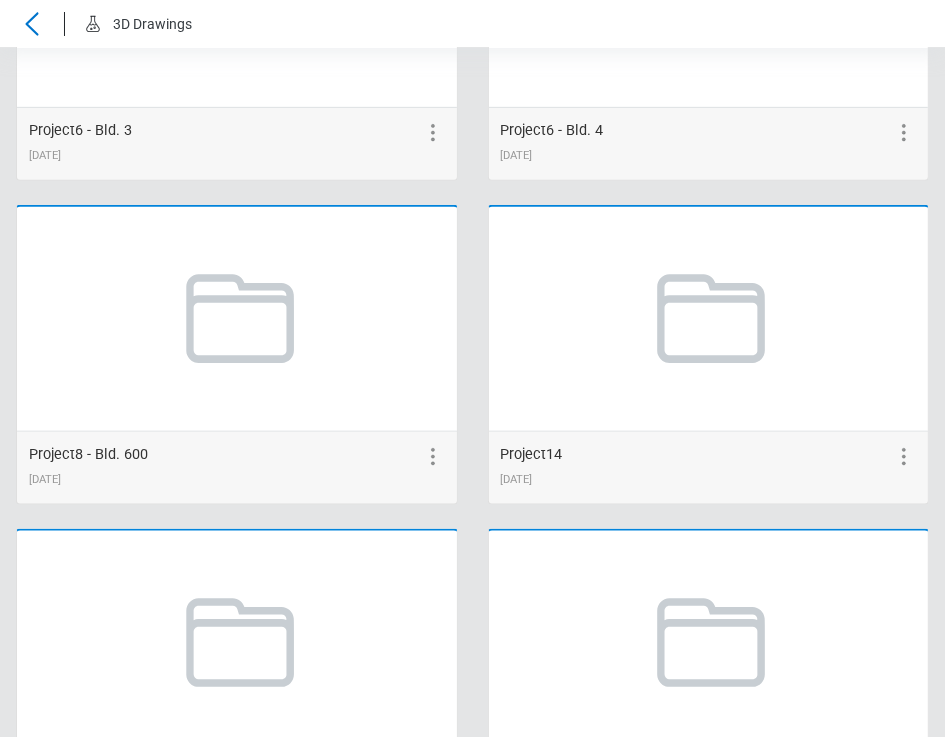 scroll, scrollTop: 1627, scrollLeft: 0, axis: vertical 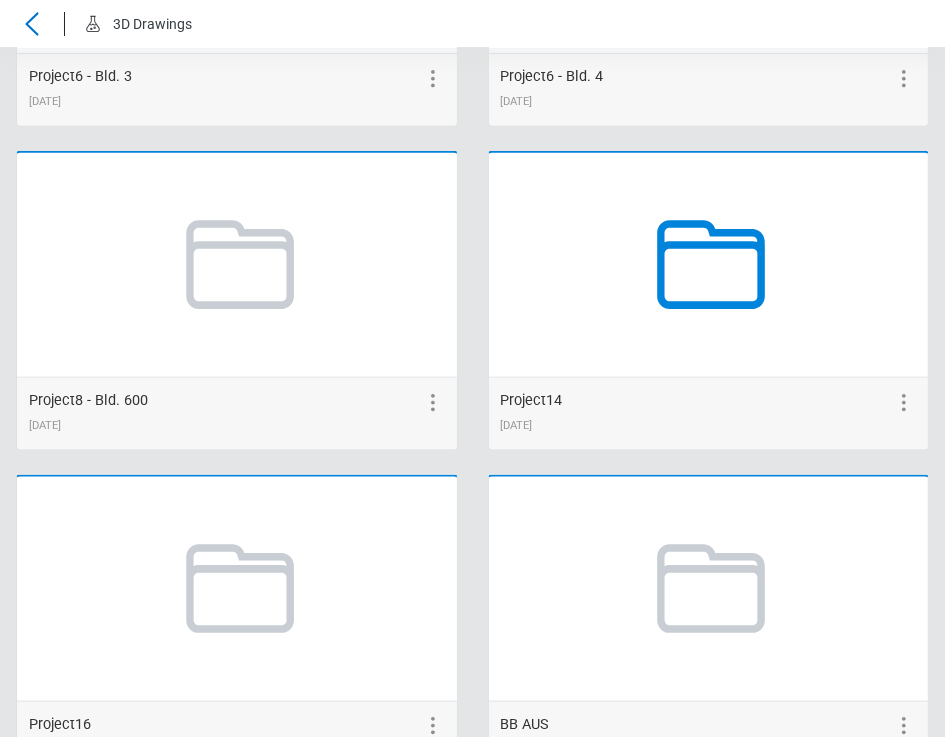 click 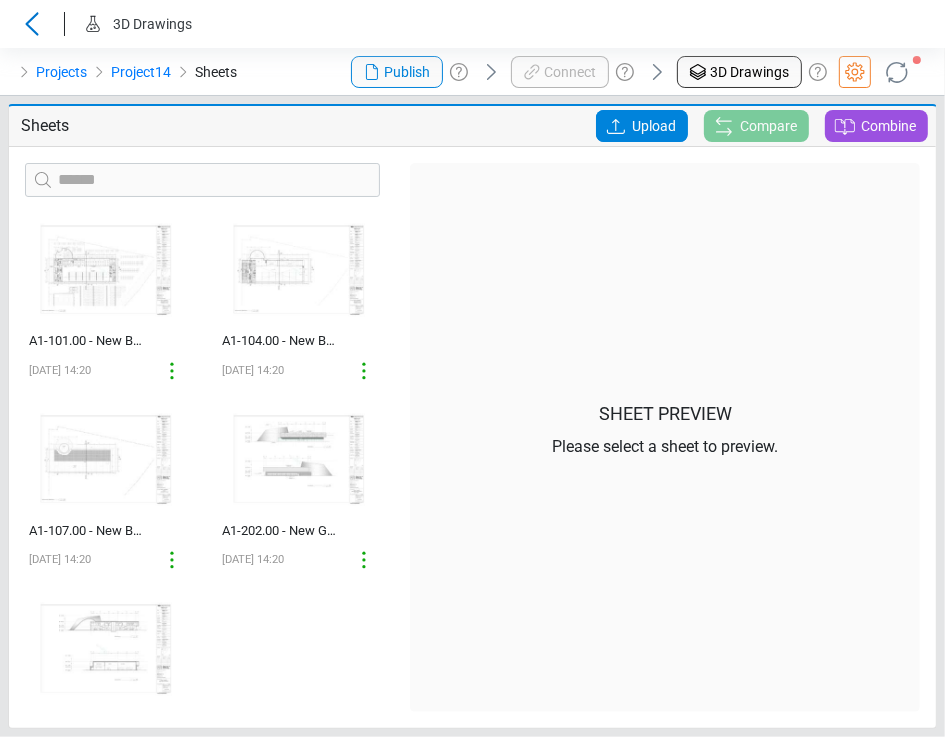 click at bounding box center (439, 126) 